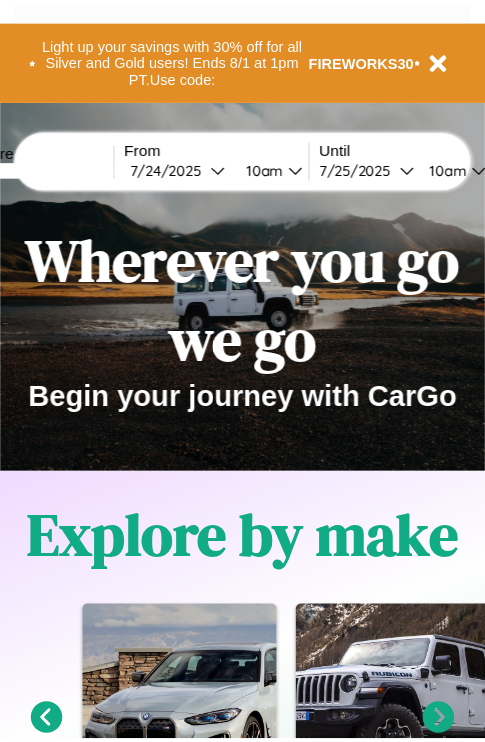 scroll, scrollTop: 0, scrollLeft: 0, axis: both 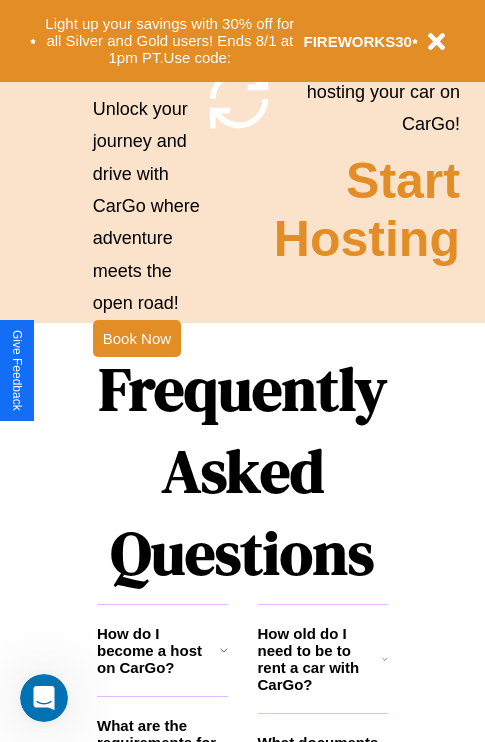 click on "Frequently Asked Questions" at bounding box center [242, 471] 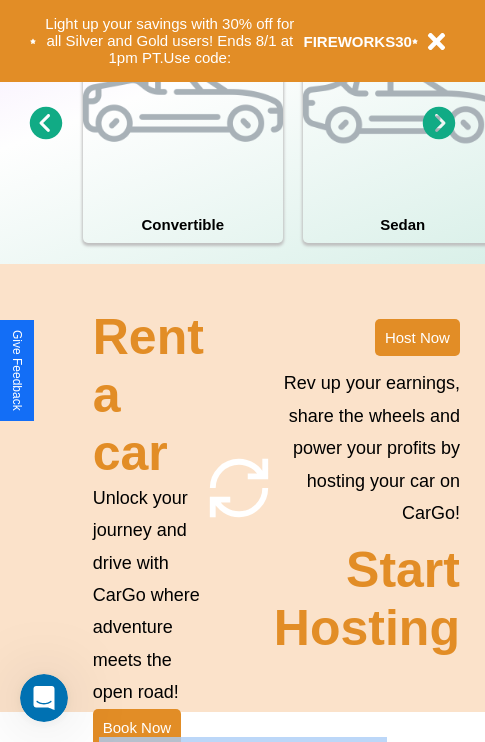 scroll, scrollTop: 0, scrollLeft: 0, axis: both 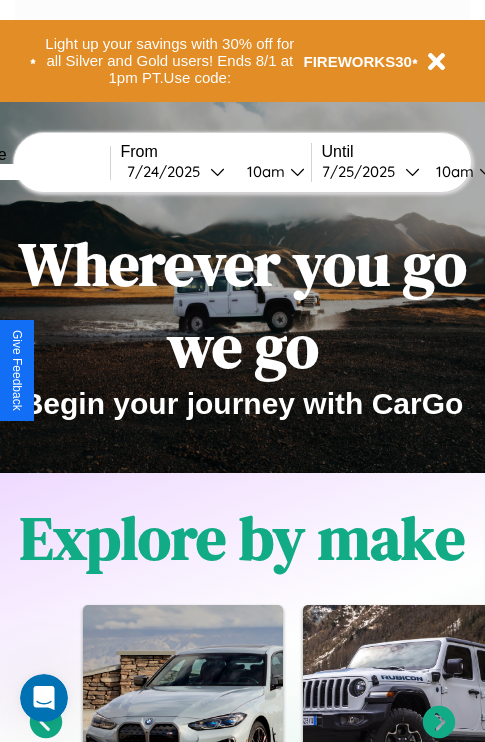 click at bounding box center [35, 172] 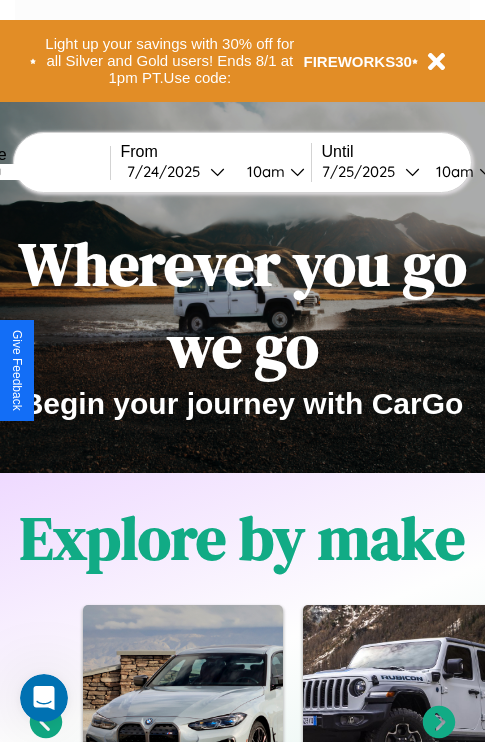 type on "*******" 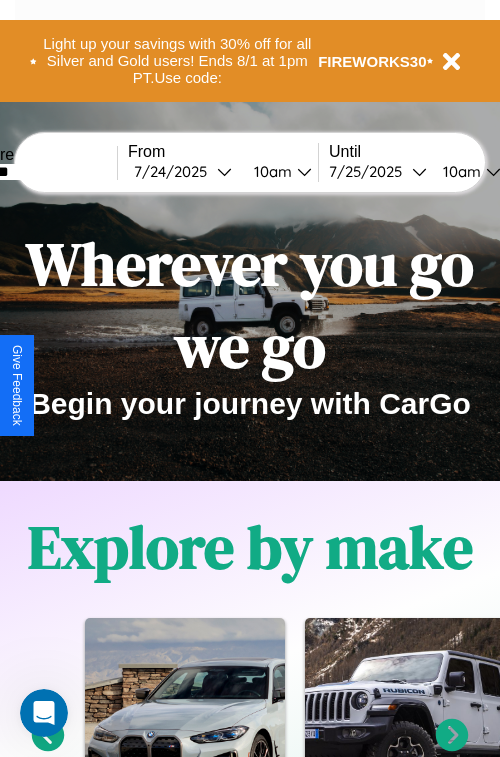select on "*" 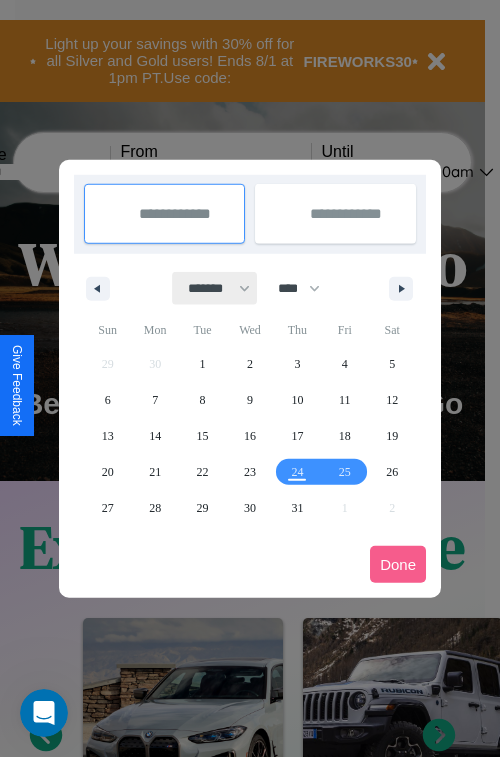 click on "******* ******** ***** ***** *** **** **** ****** ********* ******* ******** ********" at bounding box center [215, 288] 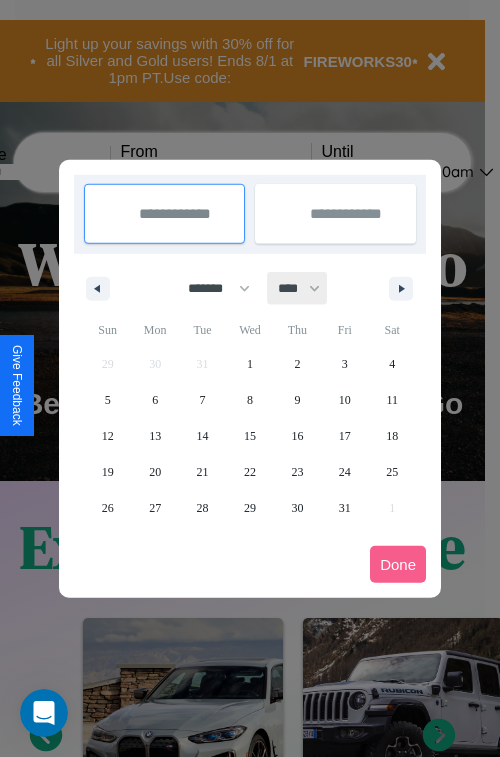 click on "**** **** **** **** **** **** **** **** **** **** **** **** **** **** **** **** **** **** **** **** **** **** **** **** **** **** **** **** **** **** **** **** **** **** **** **** **** **** **** **** **** **** **** **** **** **** **** **** **** **** **** **** **** **** **** **** **** **** **** **** **** **** **** **** **** **** **** **** **** **** **** **** **** **** **** **** **** **** **** **** **** **** **** **** **** **** **** **** **** **** **** **** **** **** **** **** **** **** **** **** **** **** **** **** **** **** **** **** **** **** **** **** **** **** **** **** **** **** **** **** ****" at bounding box center (298, 288) 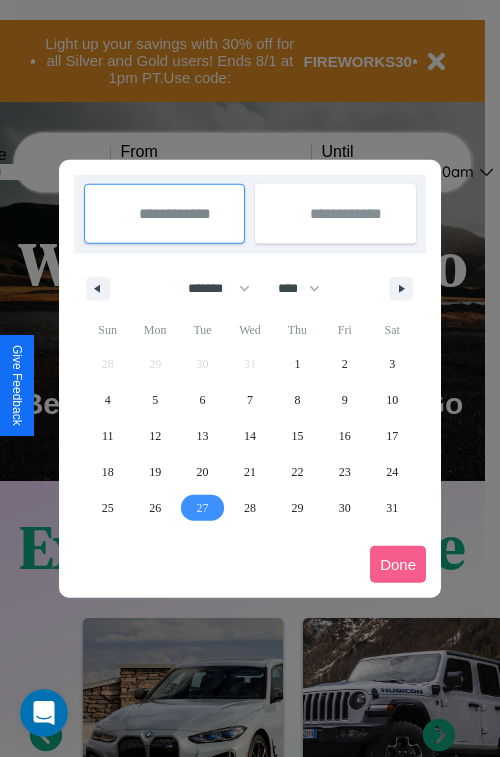 click on "27" at bounding box center [203, 508] 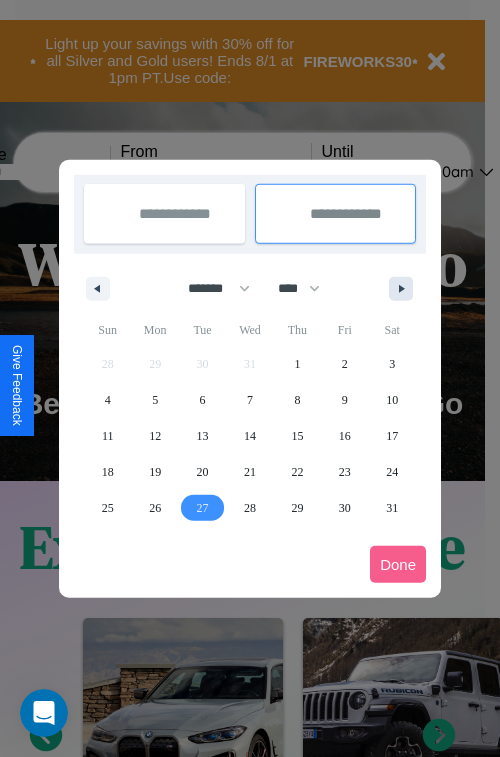 click at bounding box center (405, 289) 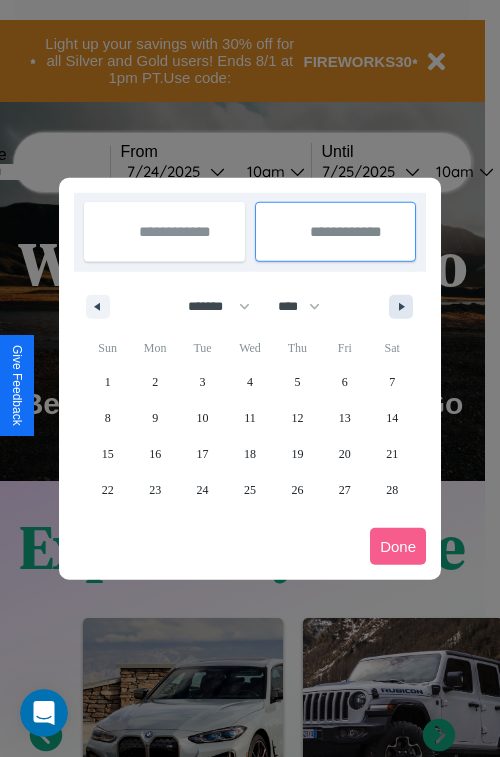 select on "*" 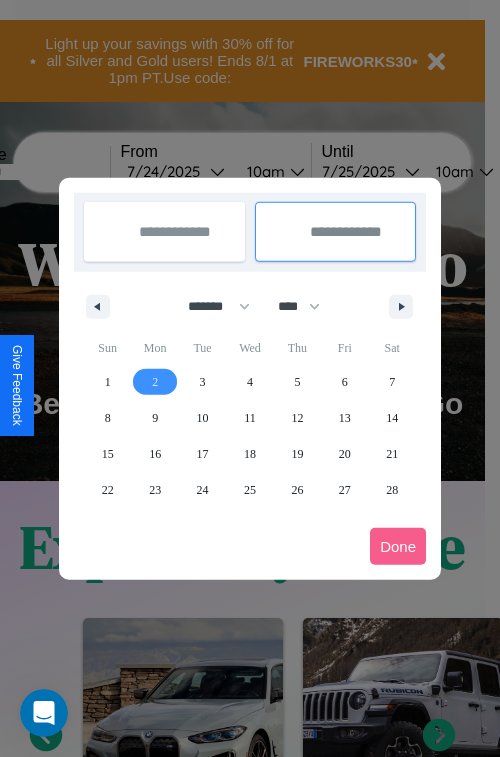 click on "2" at bounding box center (155, 382) 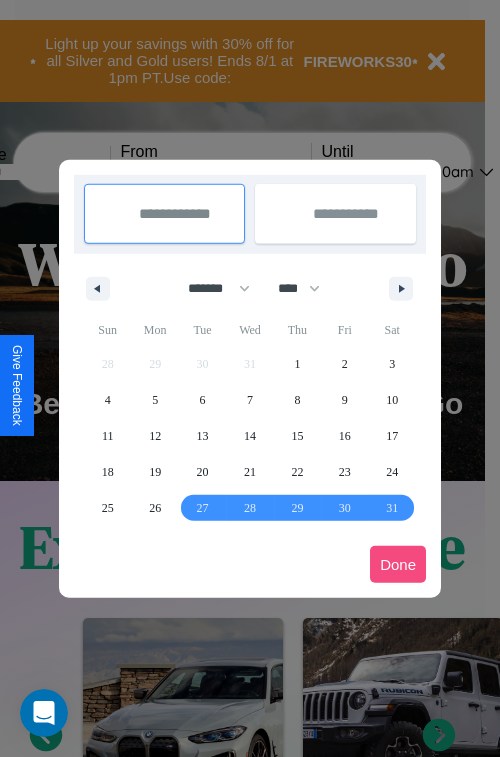 click on "Done" at bounding box center [398, 564] 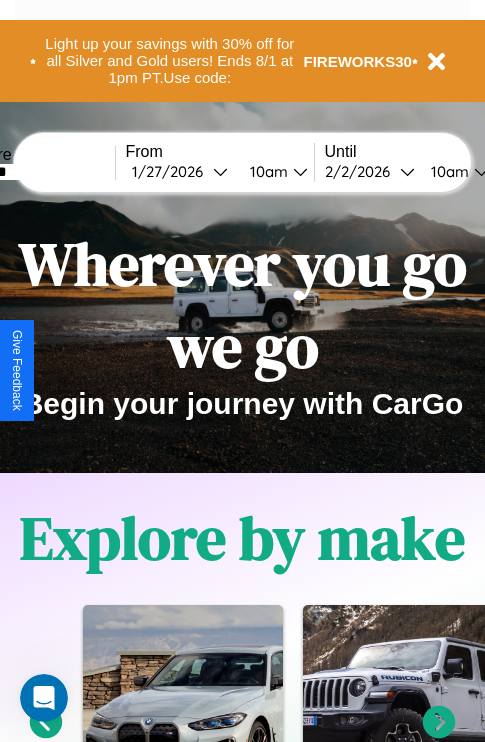 click on "10am" at bounding box center [266, 171] 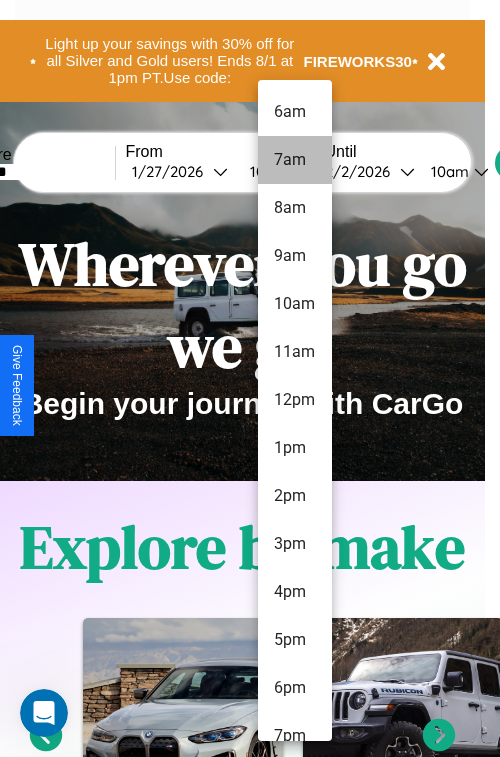 click on "7am" at bounding box center (295, 160) 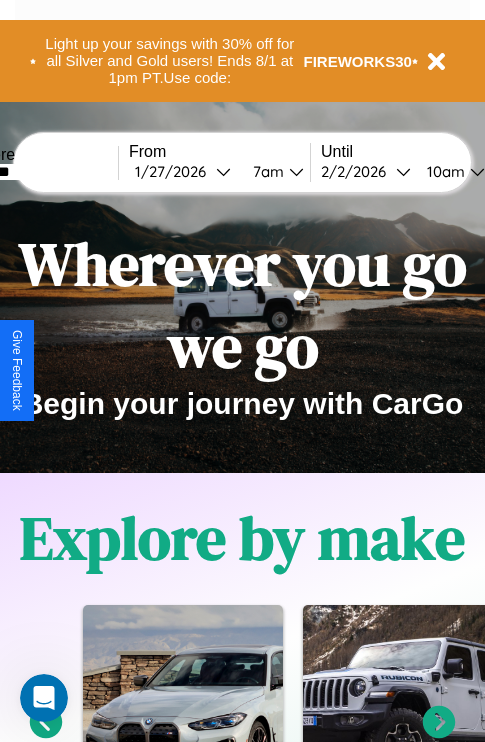 click on "10am" at bounding box center [443, 171] 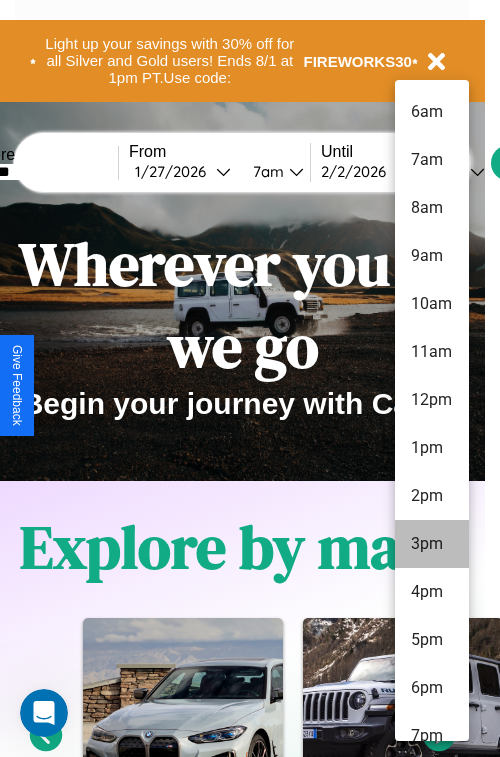 click on "3pm" at bounding box center (432, 544) 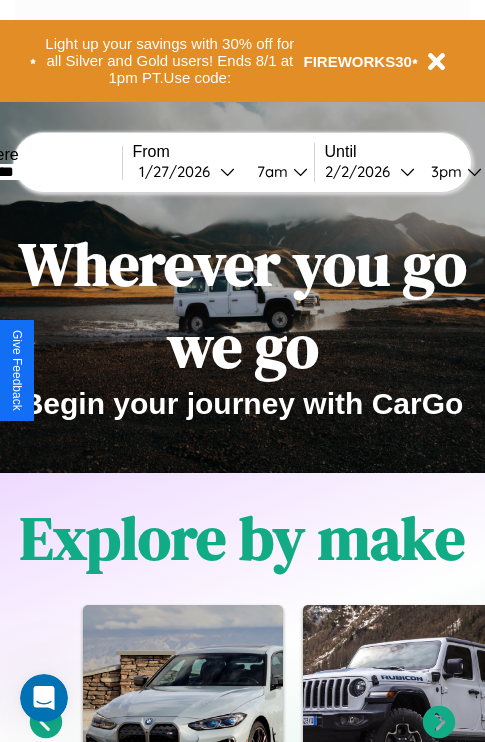 scroll, scrollTop: 0, scrollLeft: 64, axis: horizontal 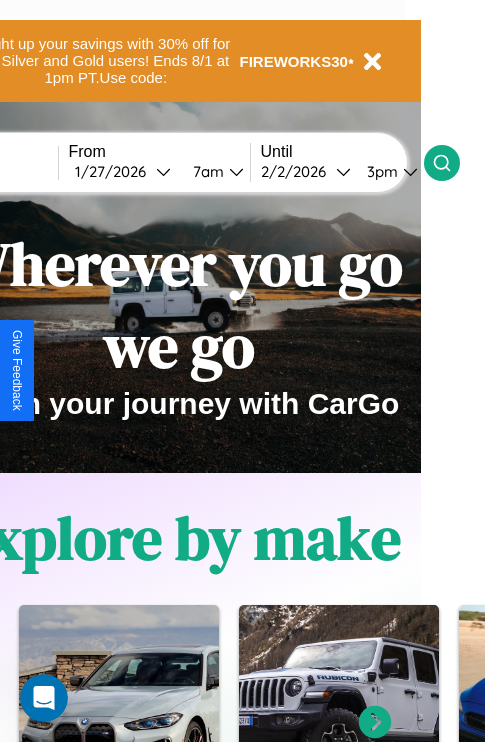 click 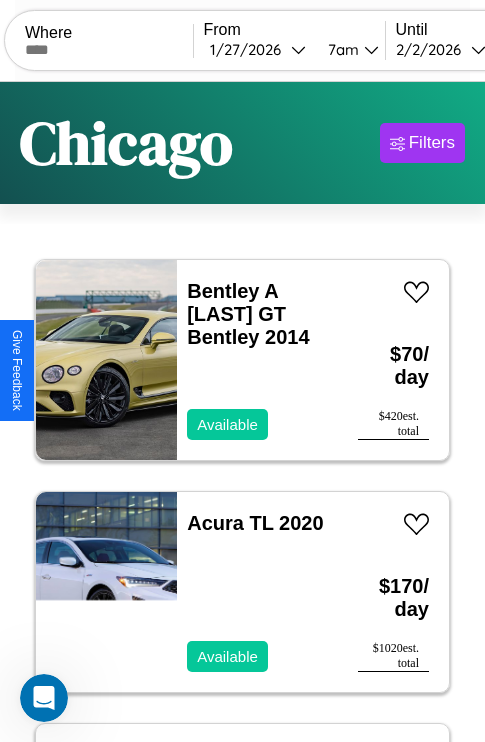 scroll, scrollTop: 94, scrollLeft: 0, axis: vertical 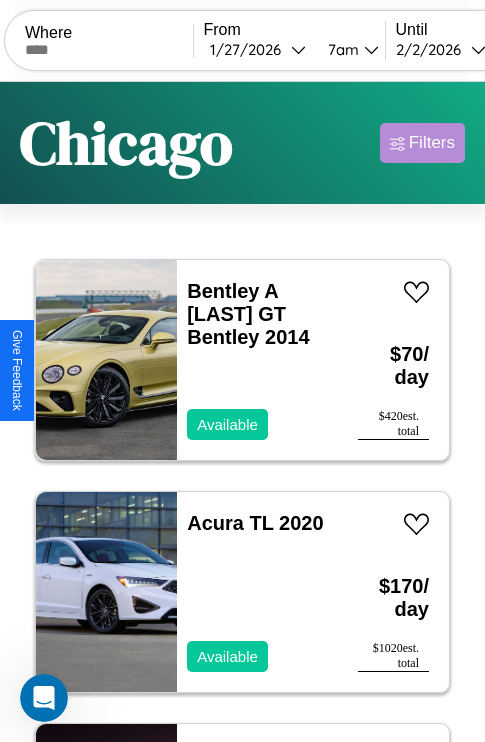 click on "Filters" at bounding box center [432, 143] 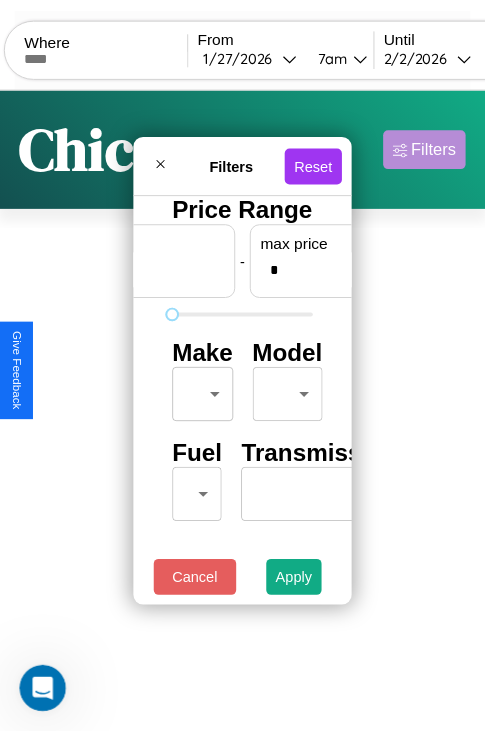scroll, scrollTop: 0, scrollLeft: 124, axis: horizontal 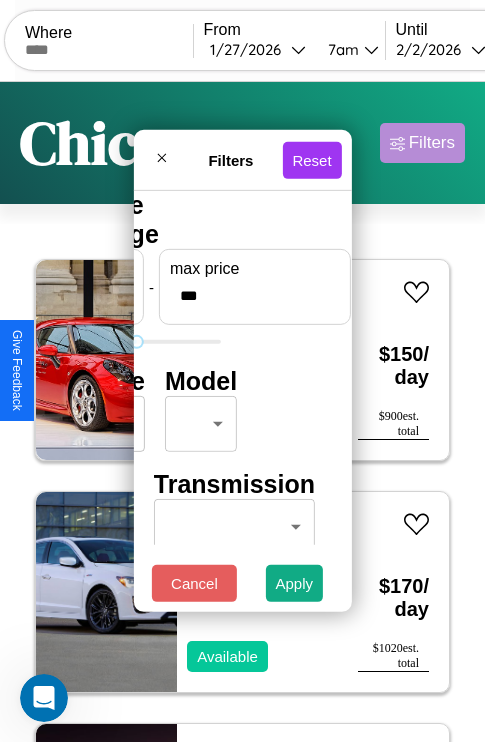 type on "***" 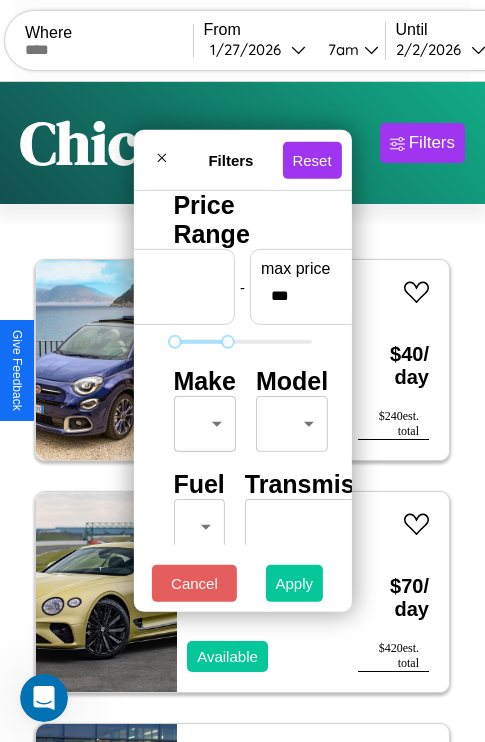 type on "*" 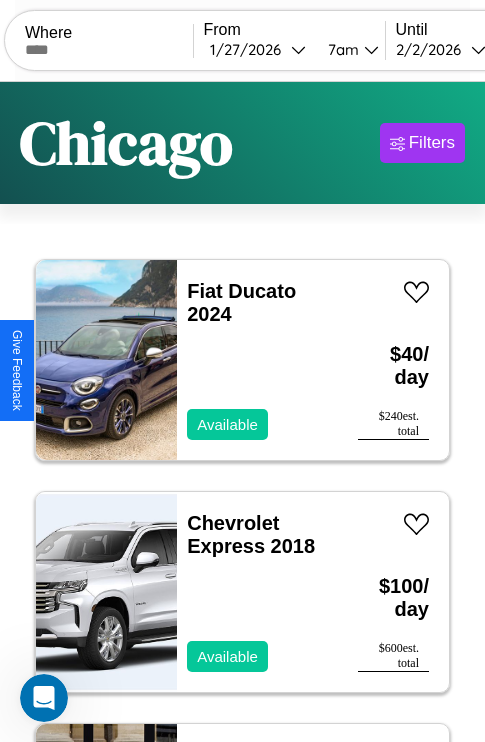 scroll, scrollTop: 50, scrollLeft: 0, axis: vertical 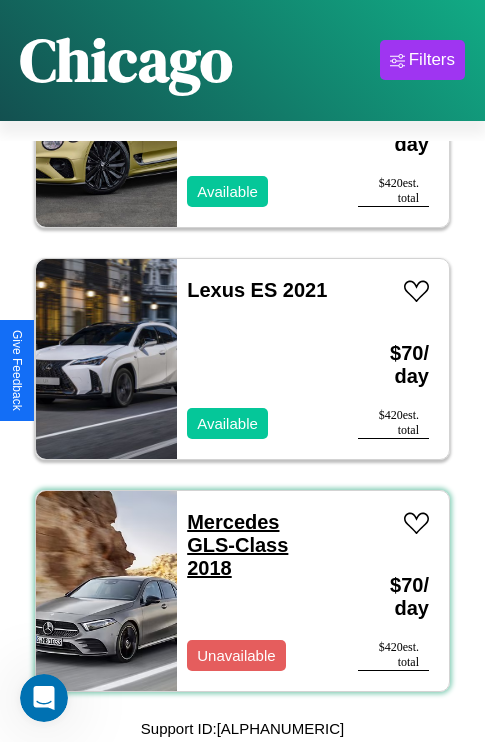 click on "Mercedes   GLS-Class   2018" at bounding box center [237, 545] 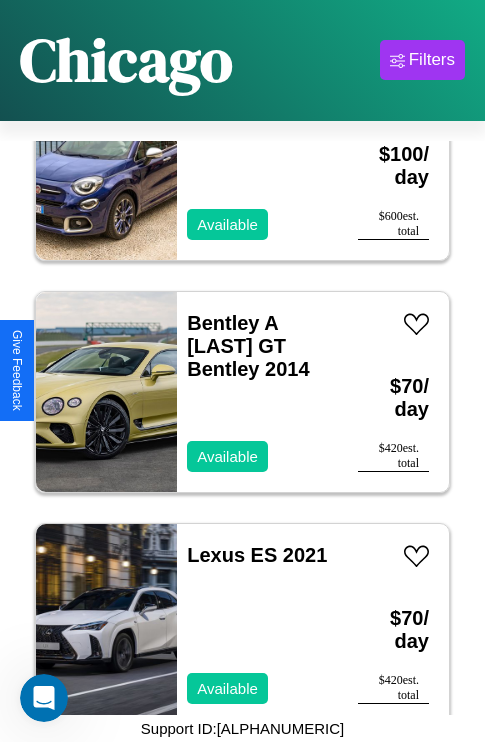 scroll, scrollTop: 1699, scrollLeft: 0, axis: vertical 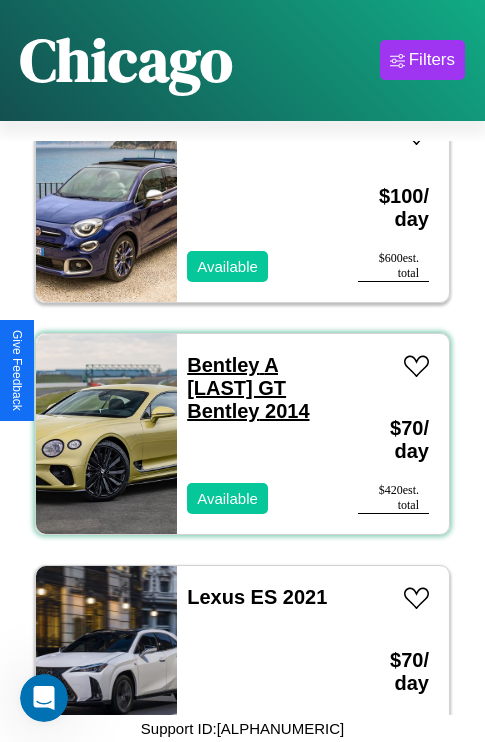 click on "Bentley   A Smith GT Bentley   2014" at bounding box center (248, 388) 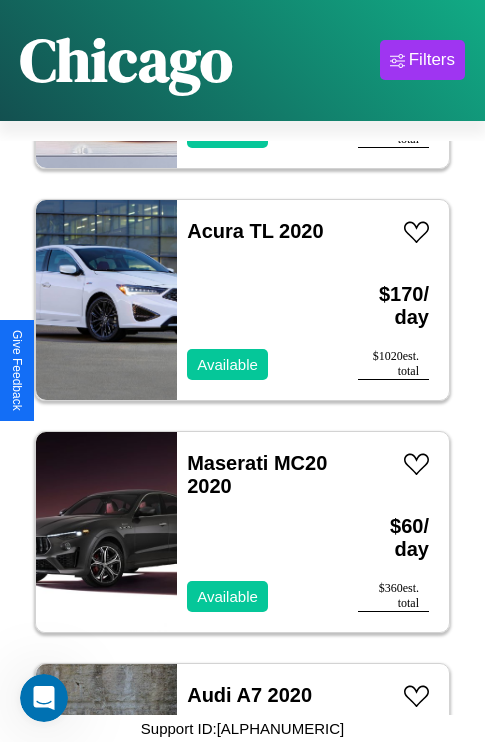 scroll, scrollTop: 539, scrollLeft: 0, axis: vertical 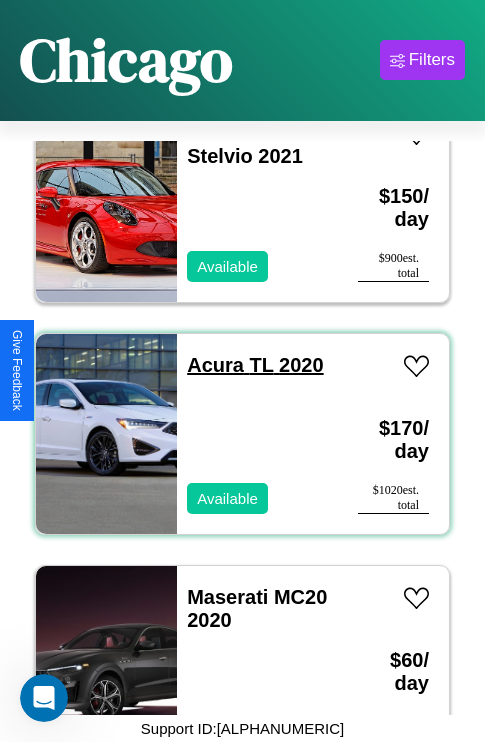 click on "Acura   TL   2020" at bounding box center [255, 365] 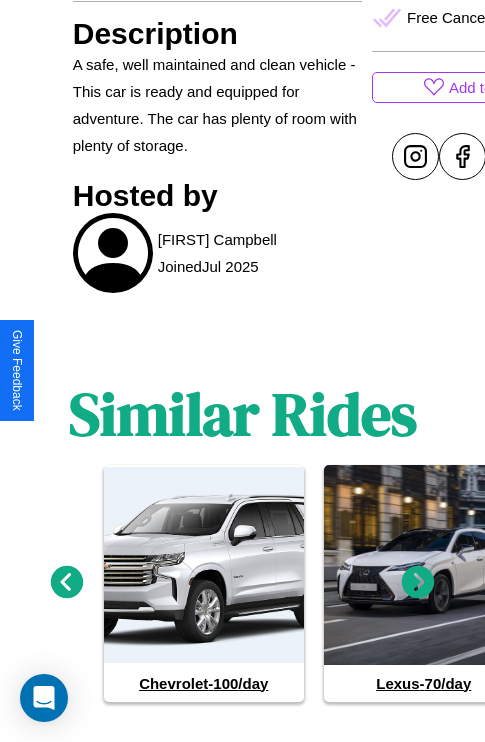 scroll, scrollTop: 942, scrollLeft: 0, axis: vertical 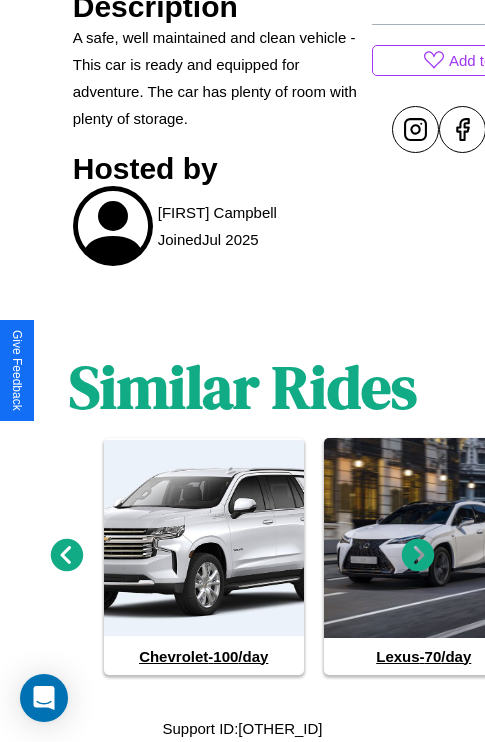 click 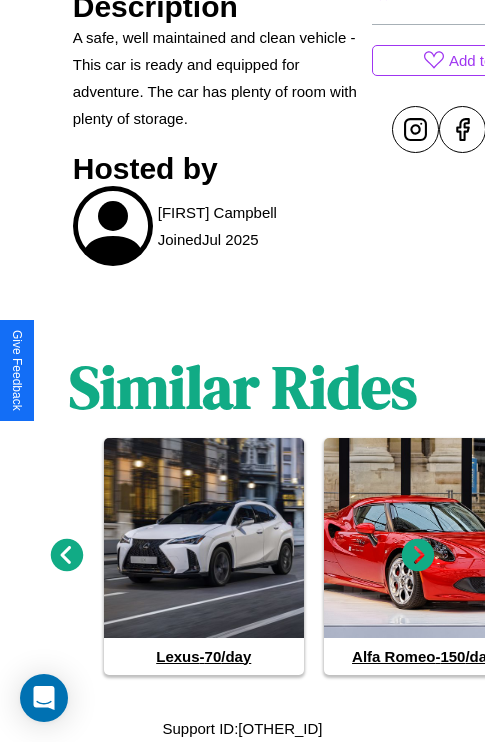 click 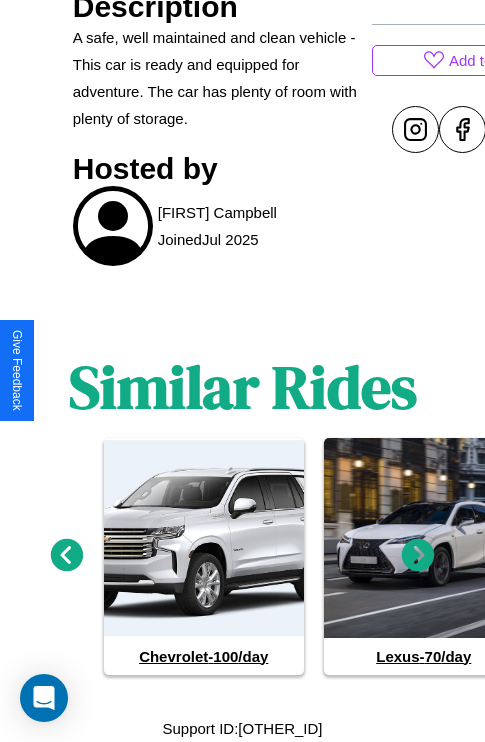 click 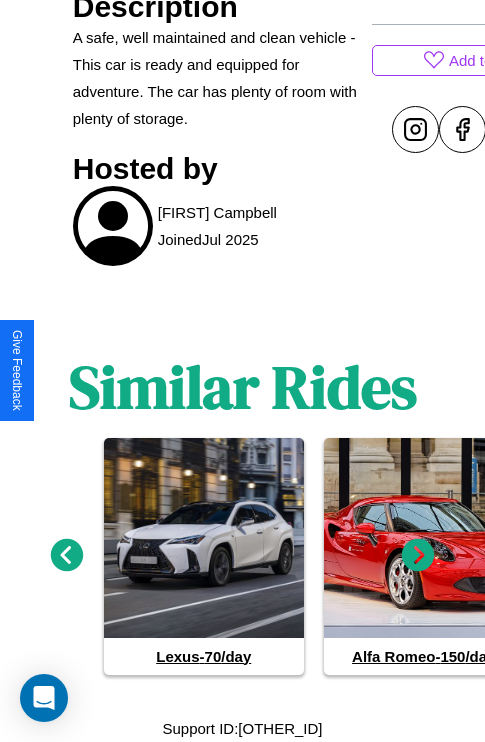 click 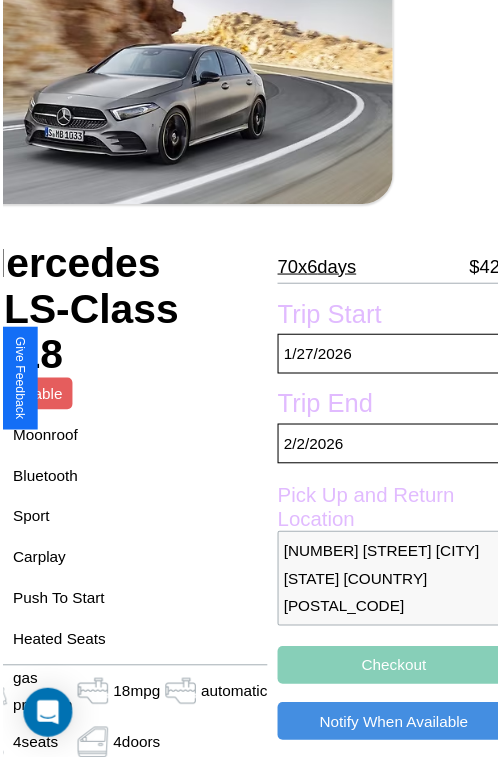 scroll, scrollTop: 129, scrollLeft: 107, axis: both 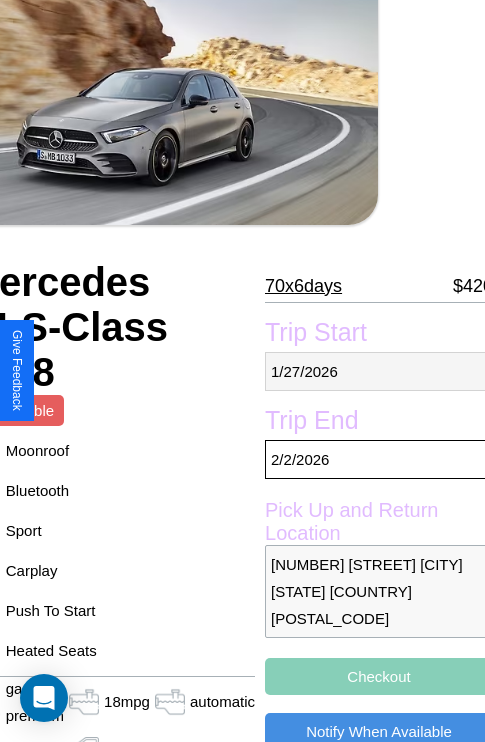 click on "1 / 27 / 2026" at bounding box center [379, 371] 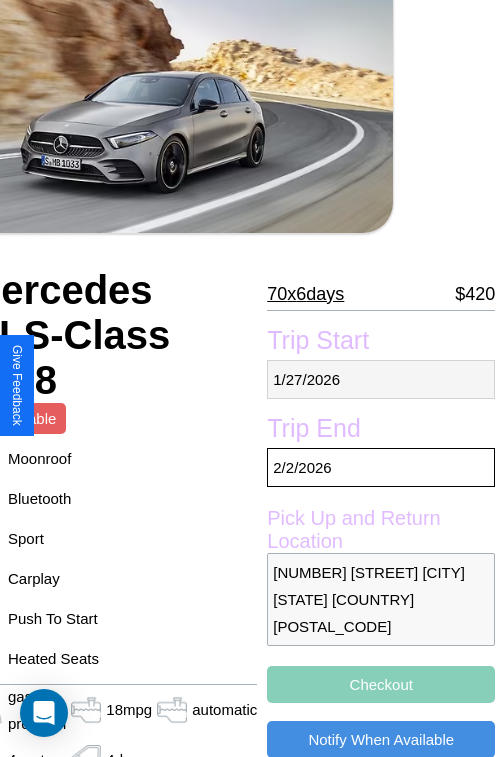 select on "*" 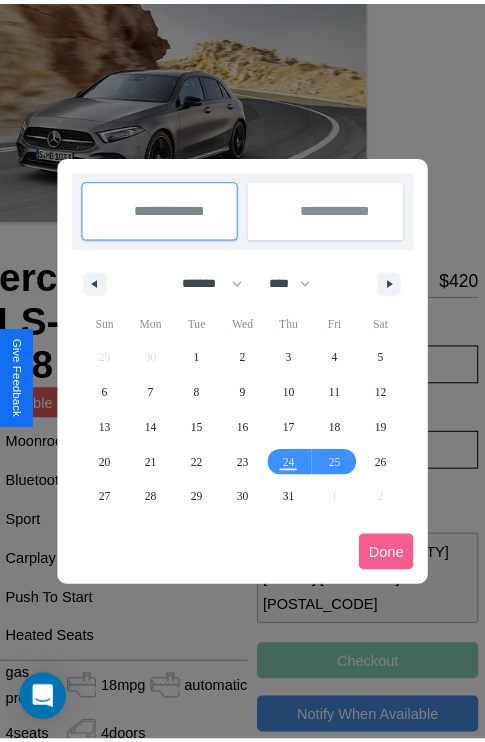 scroll, scrollTop: 0, scrollLeft: 107, axis: horizontal 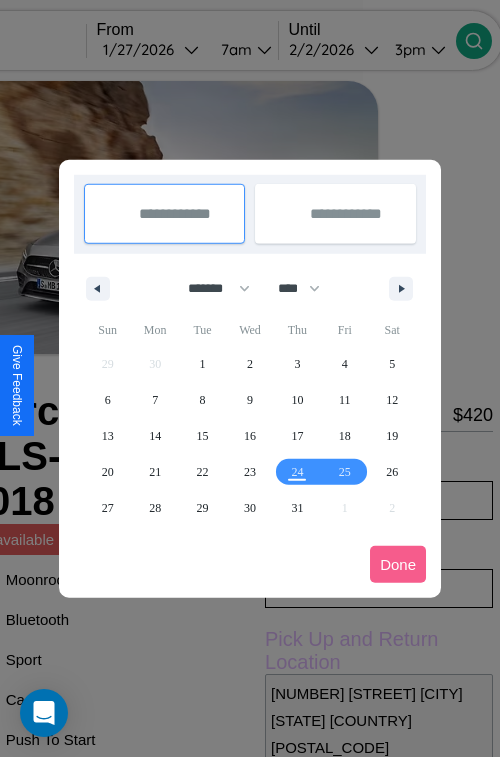 click at bounding box center [250, 378] 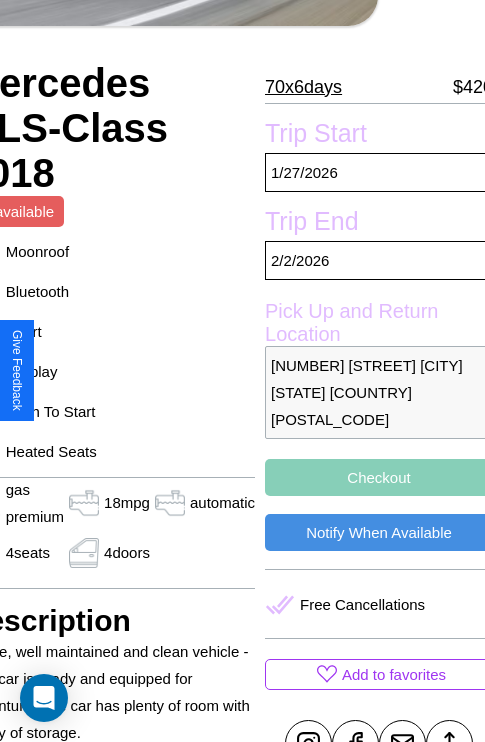 scroll, scrollTop: 407, scrollLeft: 107, axis: both 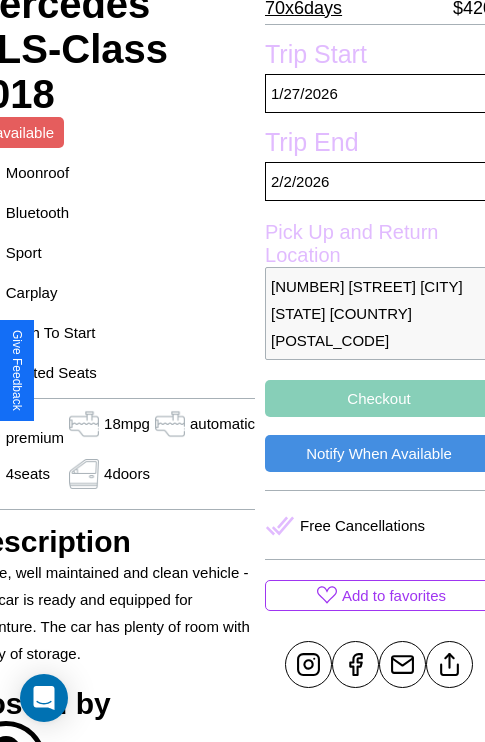 click on "Checkout" at bounding box center (379, 398) 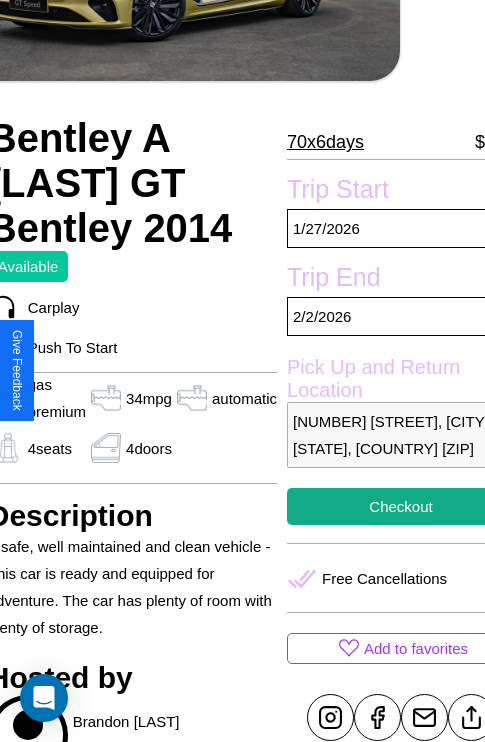scroll, scrollTop: 307, scrollLeft: 107, axis: both 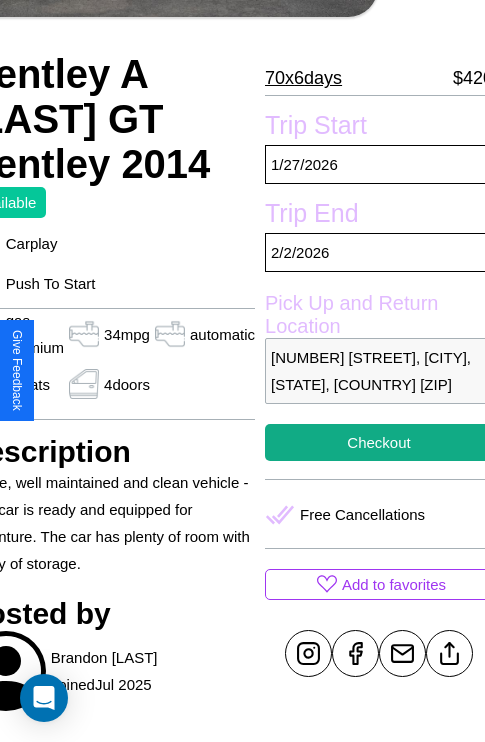 click on "[NUMBER] [STREET], [CITY], [STATE], [COUNTRY] [ZIP]" at bounding box center [379, 371] 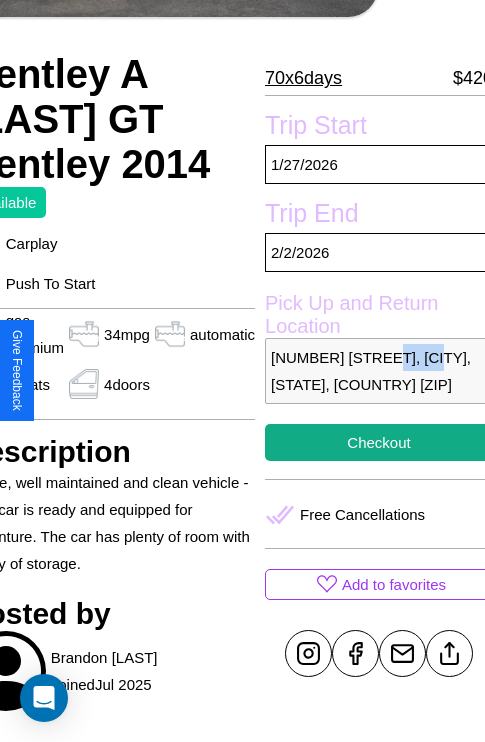 click on "[NUMBER] [STREET], [CITY], [STATE], [COUNTRY] [ZIP]" at bounding box center (379, 371) 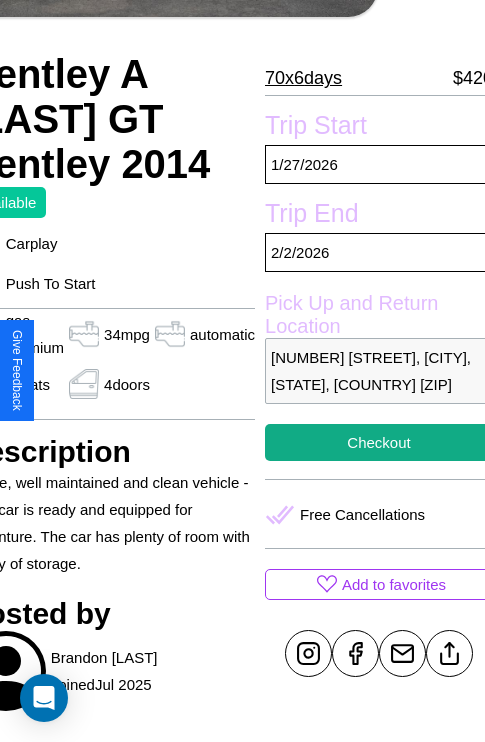 click on "[NUMBER] [STREET], [CITY], [STATE], [COUNTRY] [ZIP]" at bounding box center (379, 371) 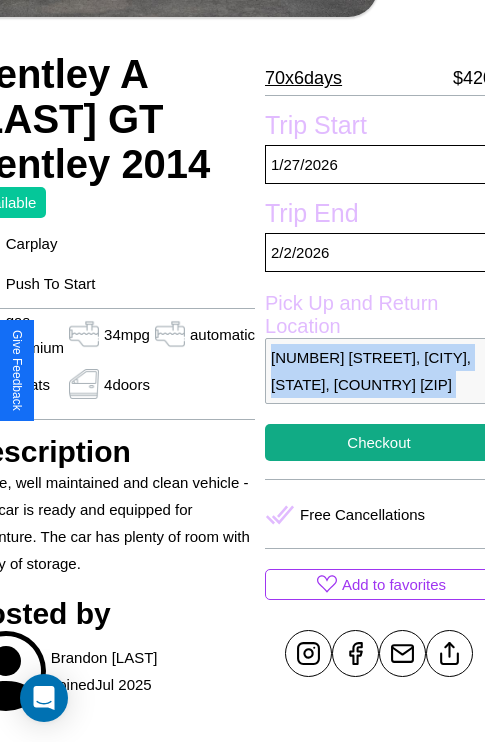 click on "[NUMBER] [STREET], [CITY], [STATE], [COUNTRY] [ZIP]" at bounding box center (379, 371) 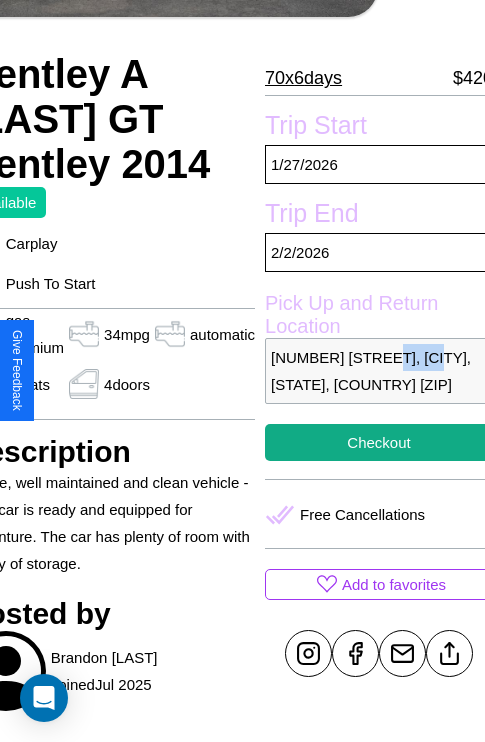 click on "[NUMBER] [STREET], [CITY], [STATE], [COUNTRY] [ZIP]" at bounding box center (379, 371) 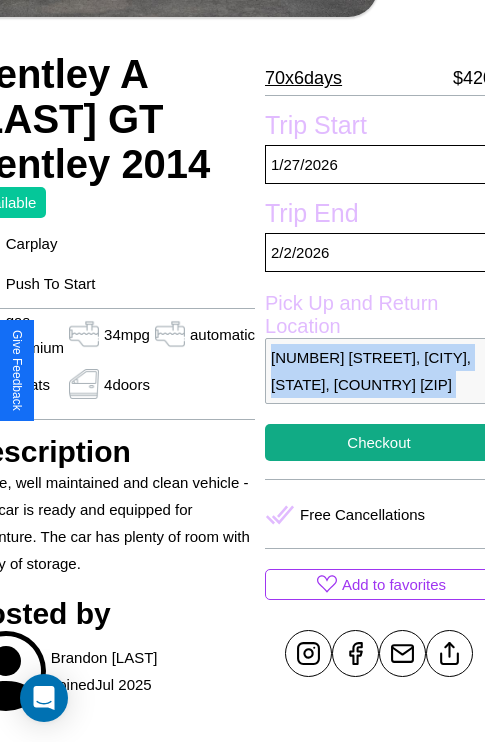 click on "[NUMBER] [STREET], [CITY], [STATE], [COUNTRY] [ZIP]" at bounding box center (379, 371) 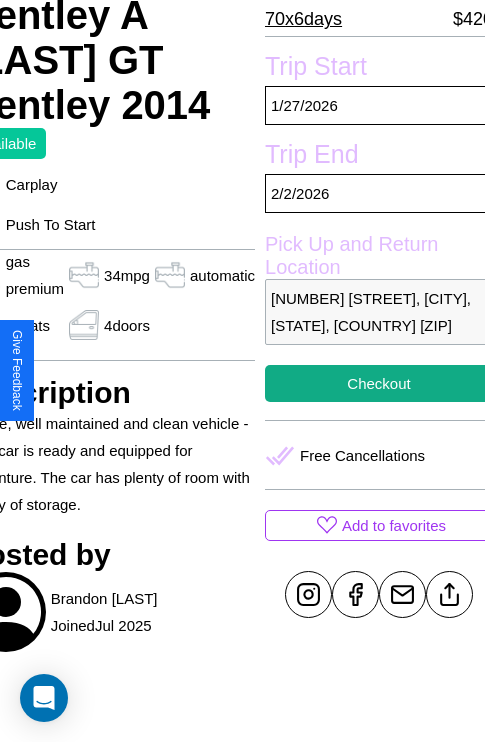 scroll, scrollTop: 378, scrollLeft: 107, axis: both 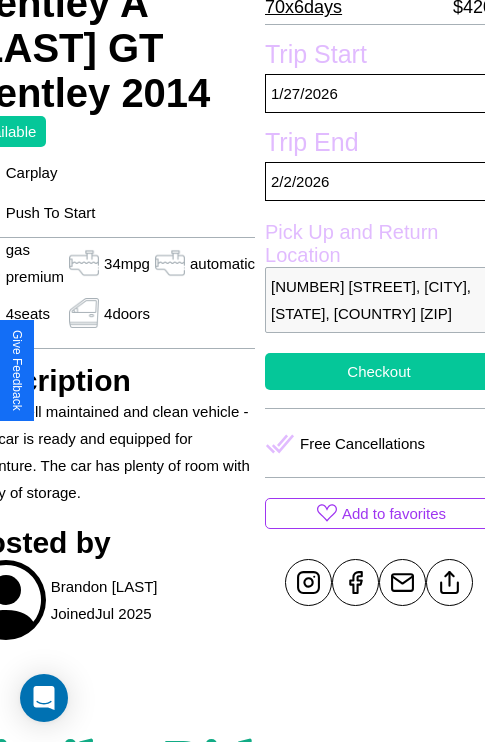 click on "Checkout" at bounding box center (379, 371) 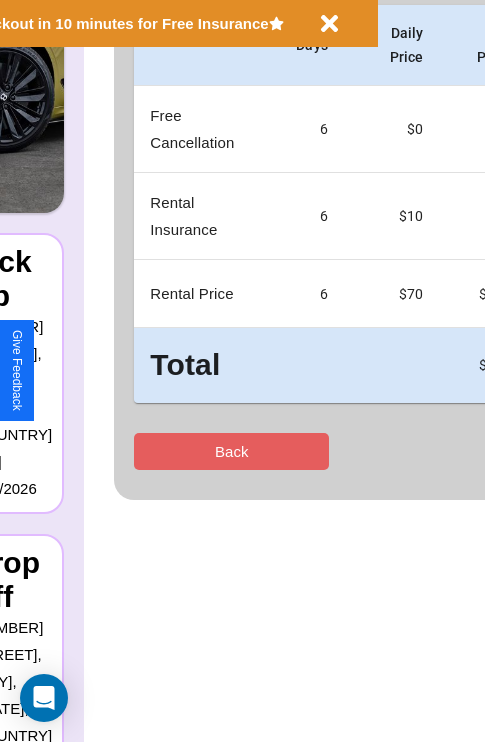scroll, scrollTop: 0, scrollLeft: 0, axis: both 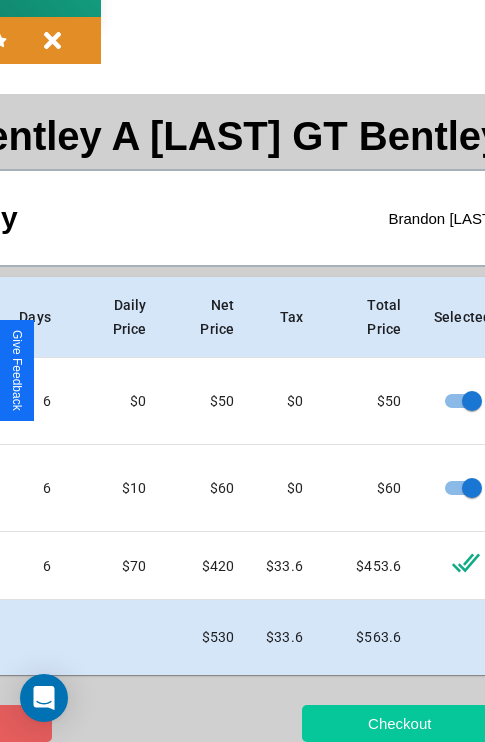 click on "Checkout" at bounding box center [399, 723] 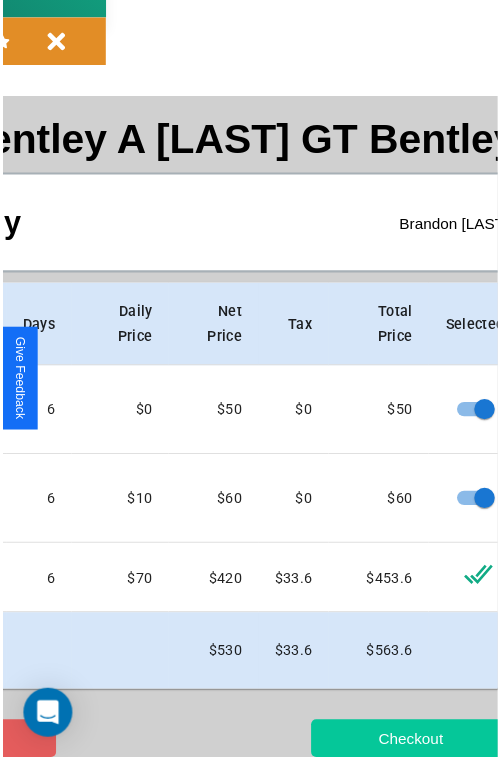 scroll, scrollTop: 0, scrollLeft: 0, axis: both 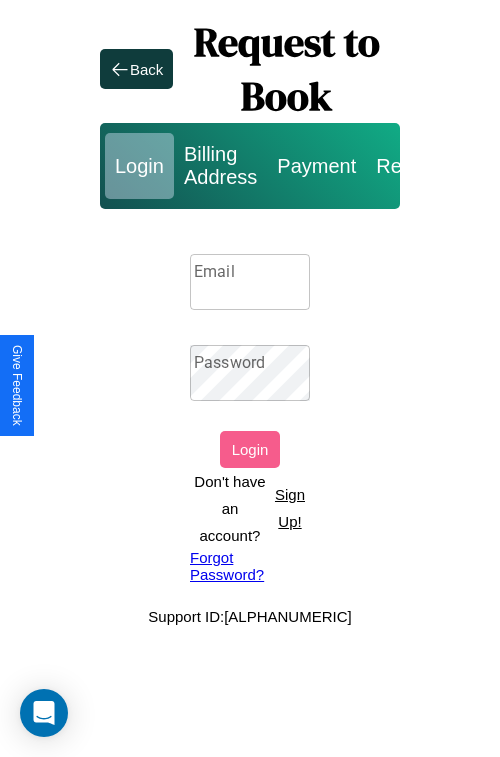 click on "Email" at bounding box center [250, 282] 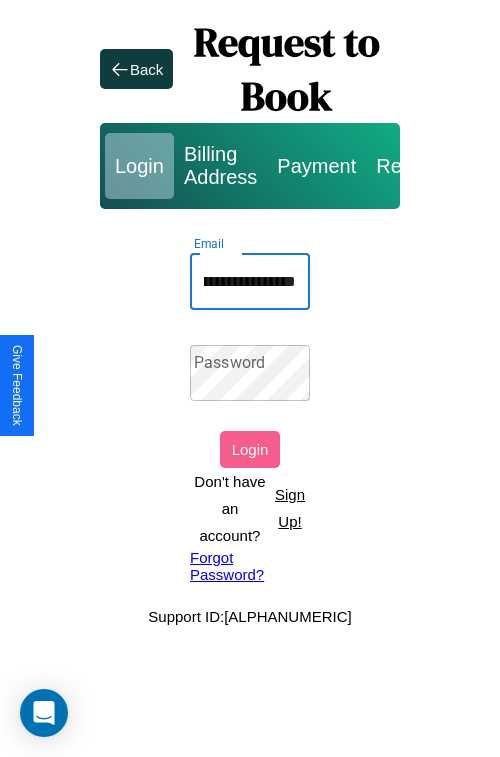 scroll, scrollTop: 0, scrollLeft: 72, axis: horizontal 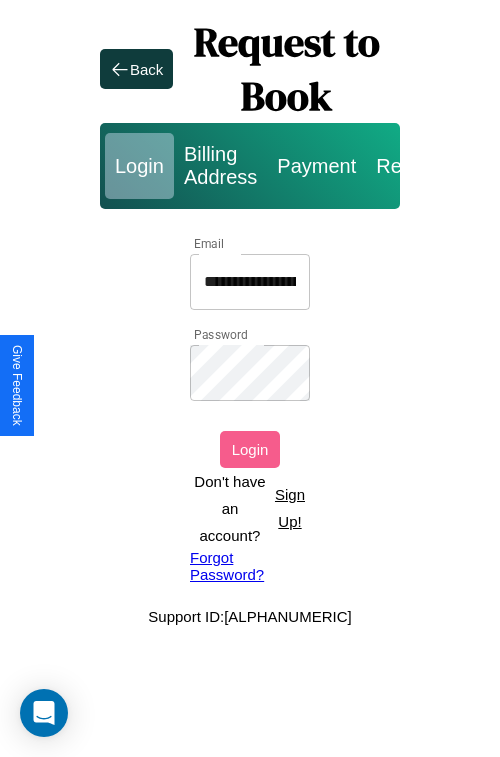 click on "Login" at bounding box center (250, 449) 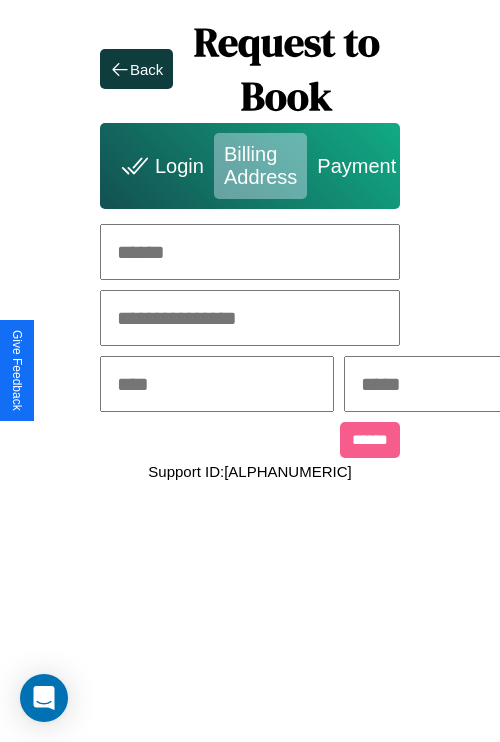 click at bounding box center (250, 252) 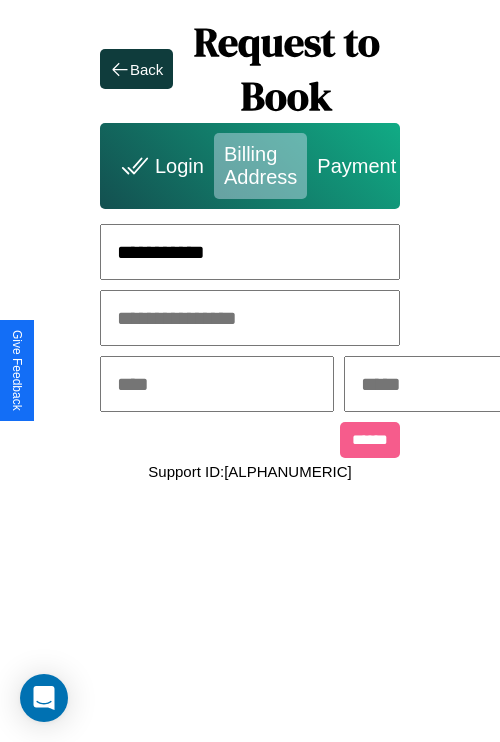 type on "**********" 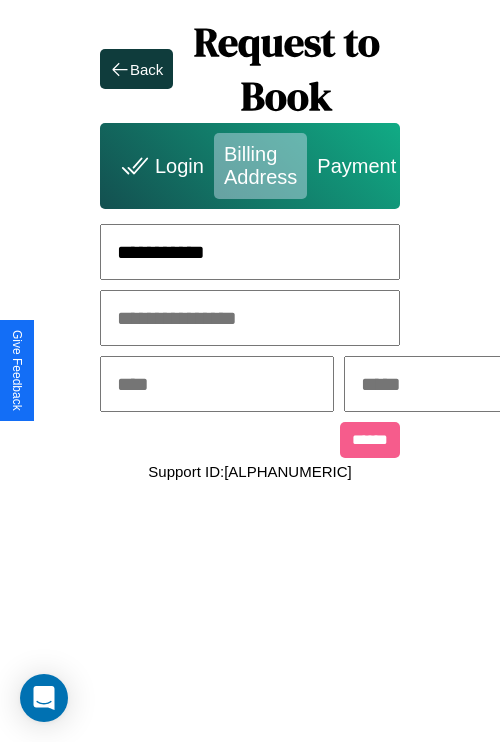 click at bounding box center [217, 384] 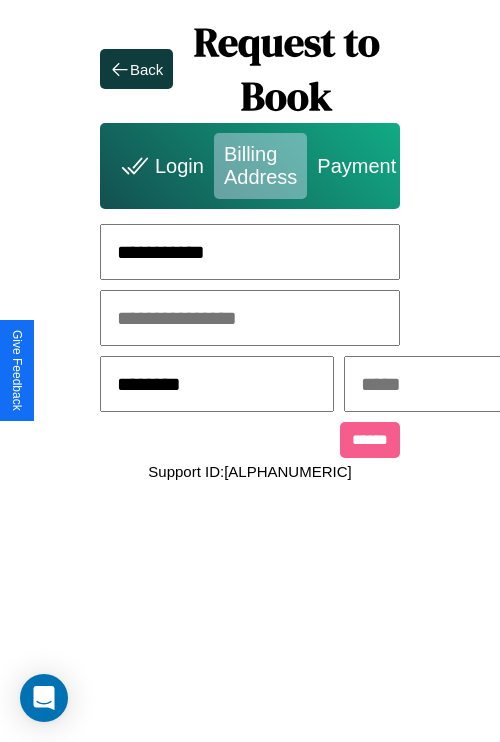 type on "********" 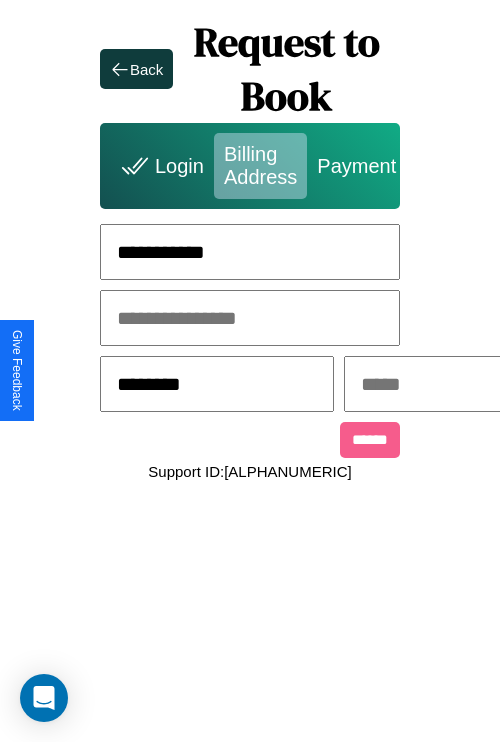 click at bounding box center (461, 384) 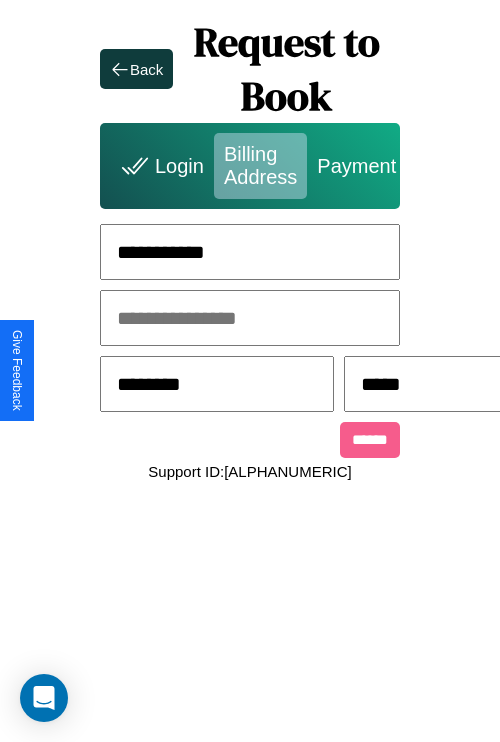 scroll, scrollTop: 0, scrollLeft: 517, axis: horizontal 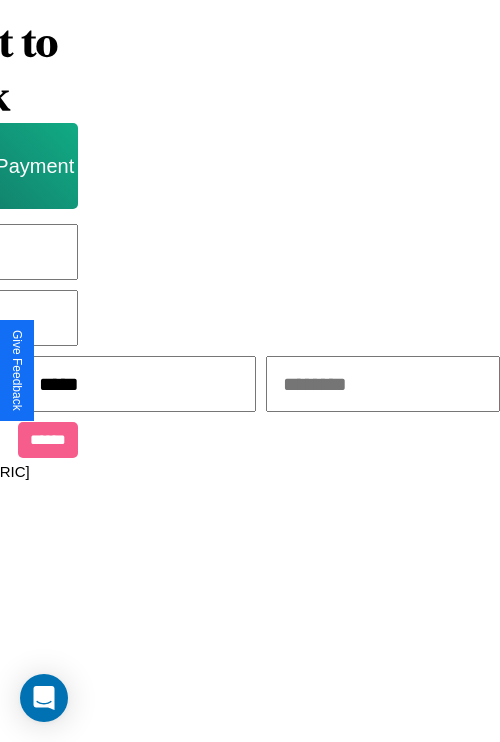 type on "*****" 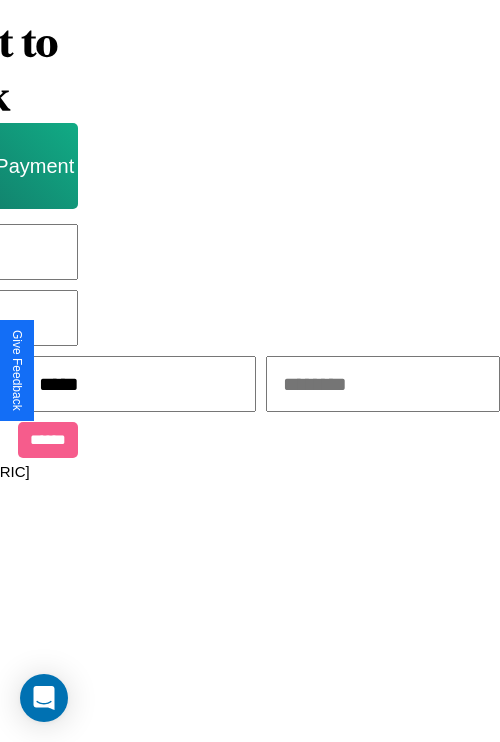 click at bounding box center [383, 384] 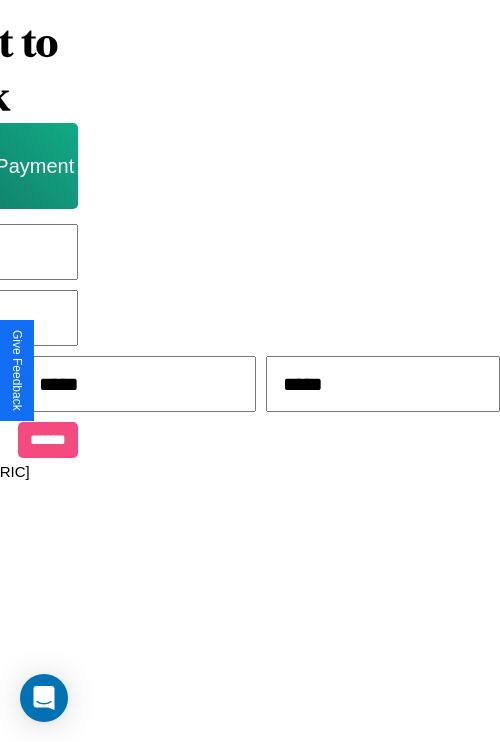 scroll, scrollTop: 0, scrollLeft: 340, axis: horizontal 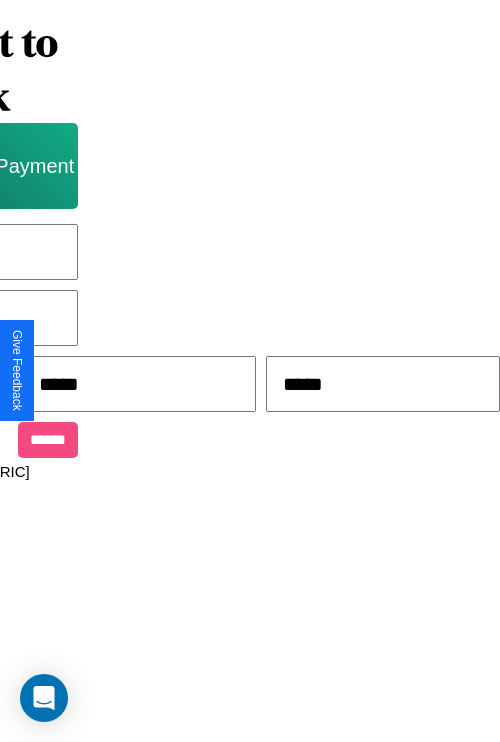 type on "*****" 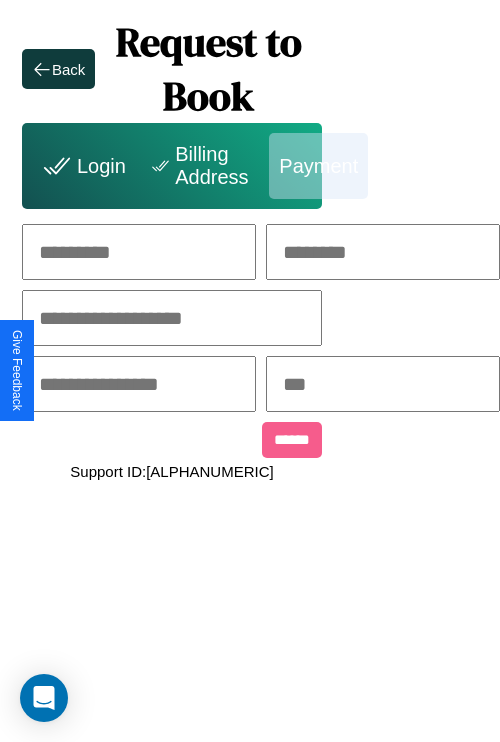 scroll, scrollTop: 0, scrollLeft: 208, axis: horizontal 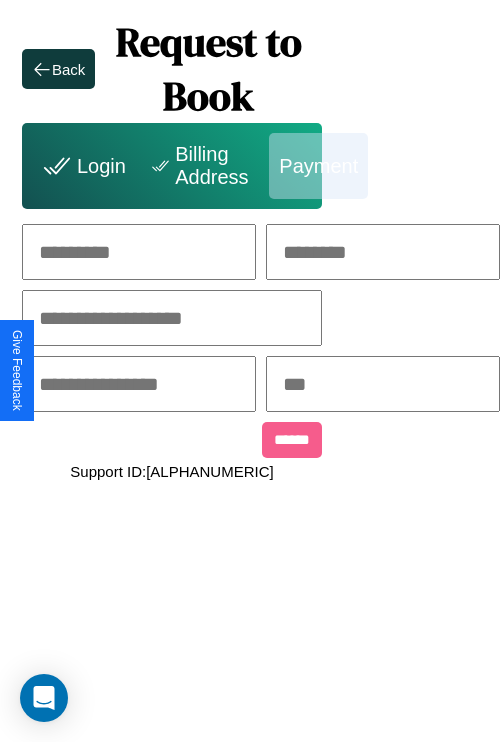 click at bounding box center (139, 252) 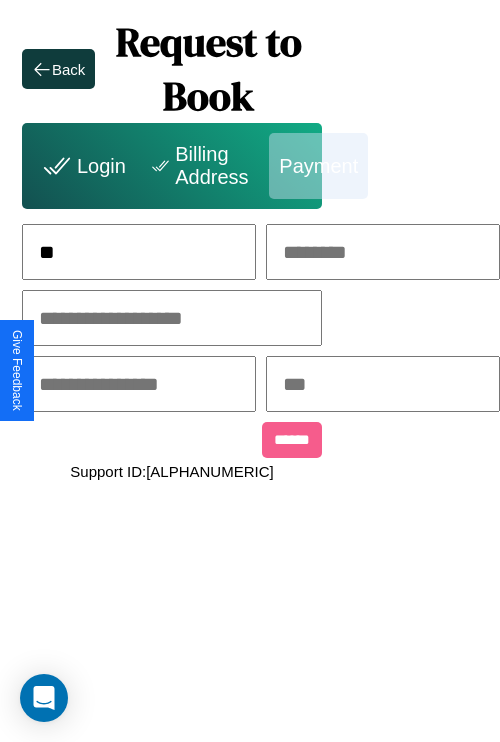 scroll, scrollTop: 0, scrollLeft: 131, axis: horizontal 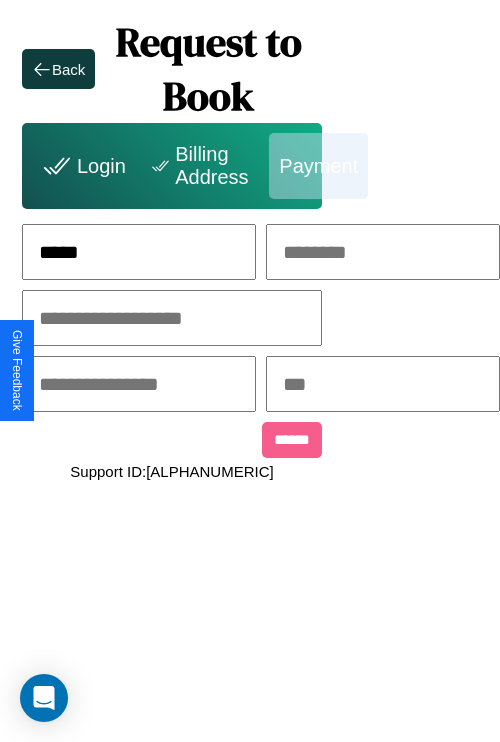 type on "*****" 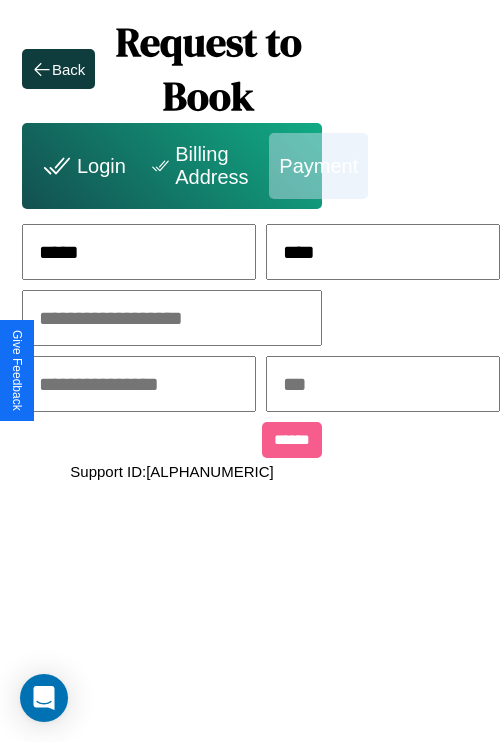 type on "****" 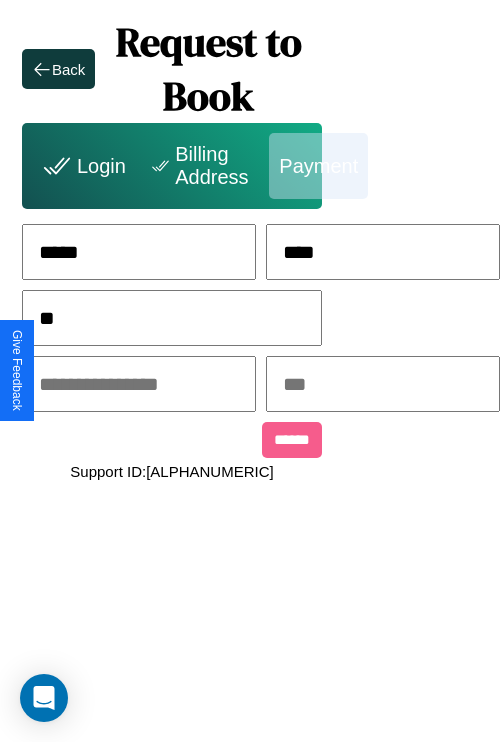 scroll, scrollTop: 0, scrollLeft: 128, axis: horizontal 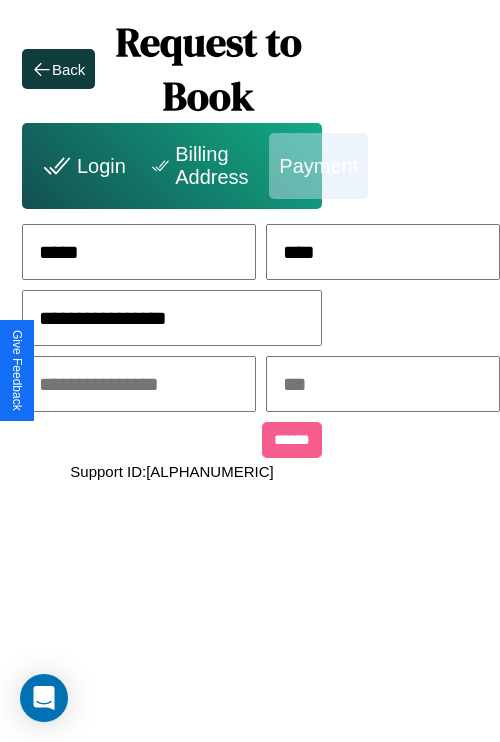 type on "**********" 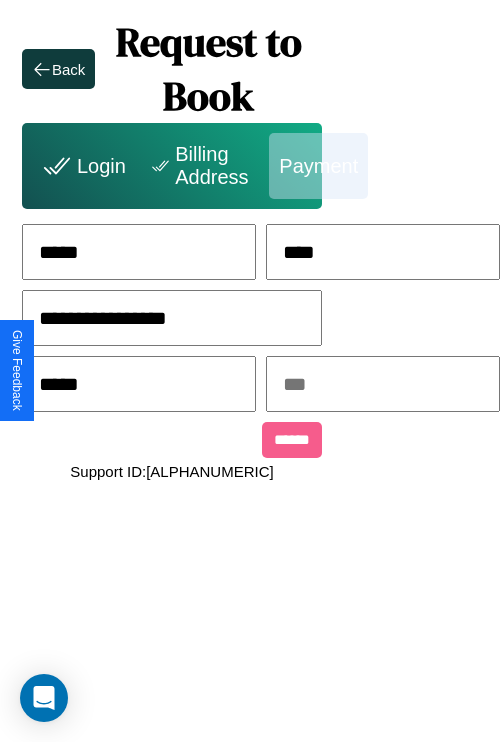 type on "*****" 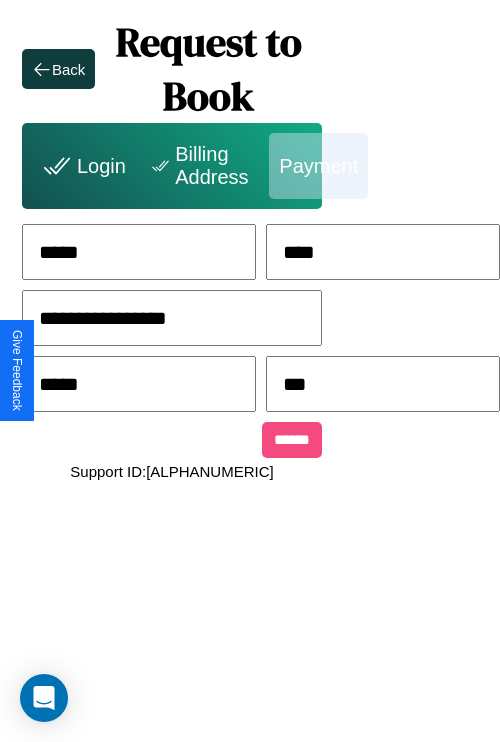 type on "***" 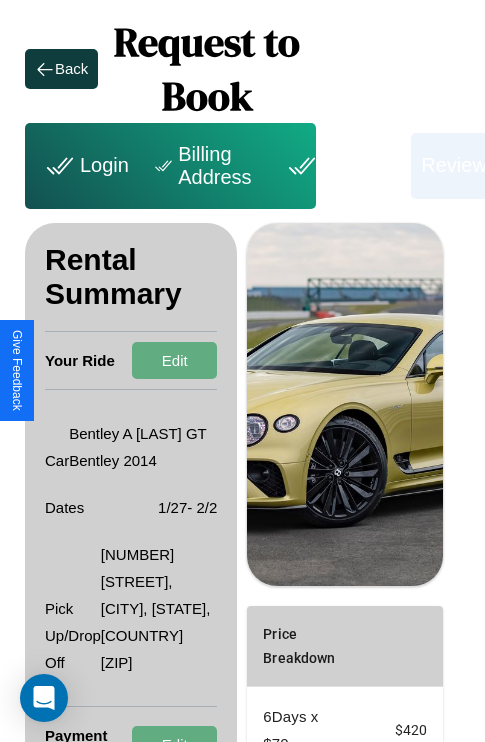 scroll, scrollTop: 328, scrollLeft: 72, axis: both 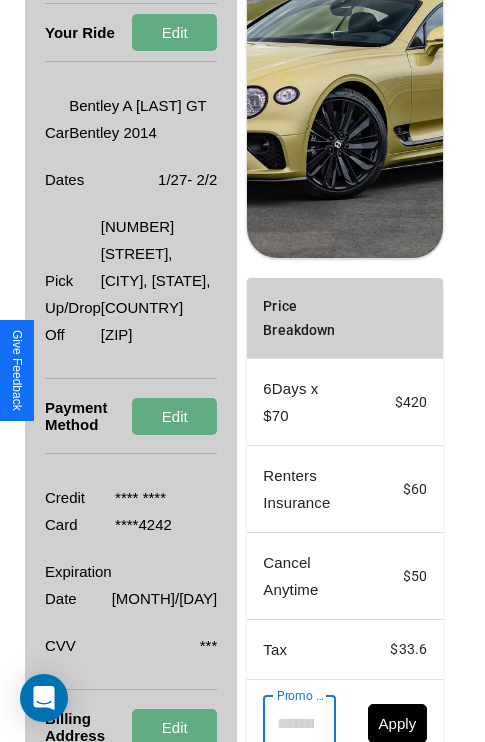 click on "Promo Code" at bounding box center (288, 724) 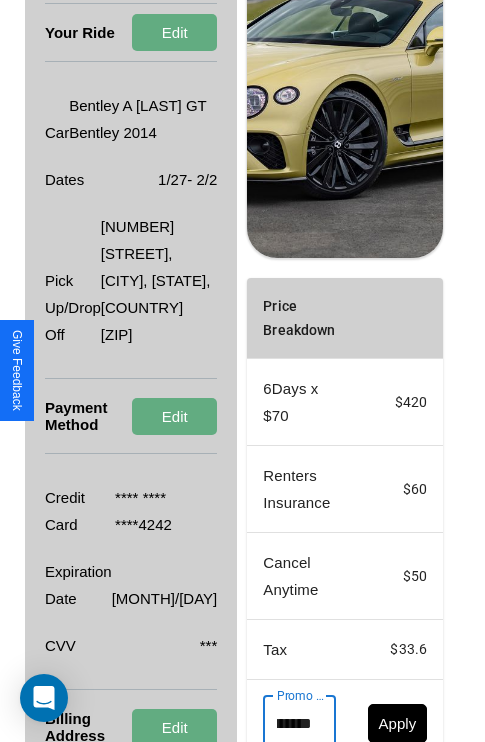 scroll, scrollTop: 0, scrollLeft: 50, axis: horizontal 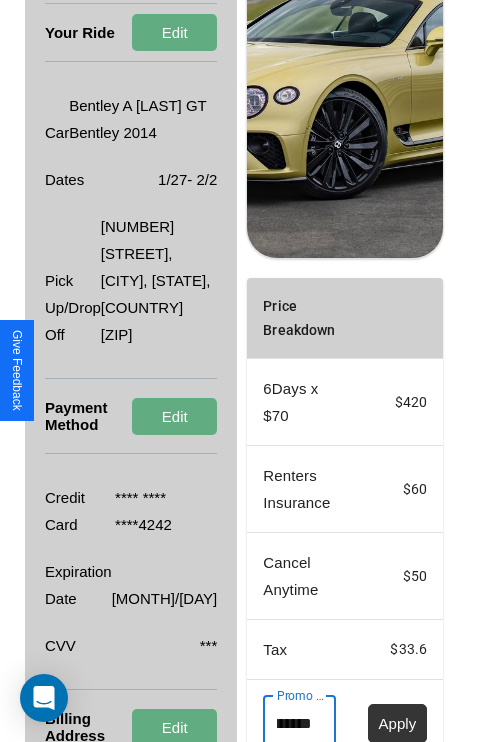 type on "********" 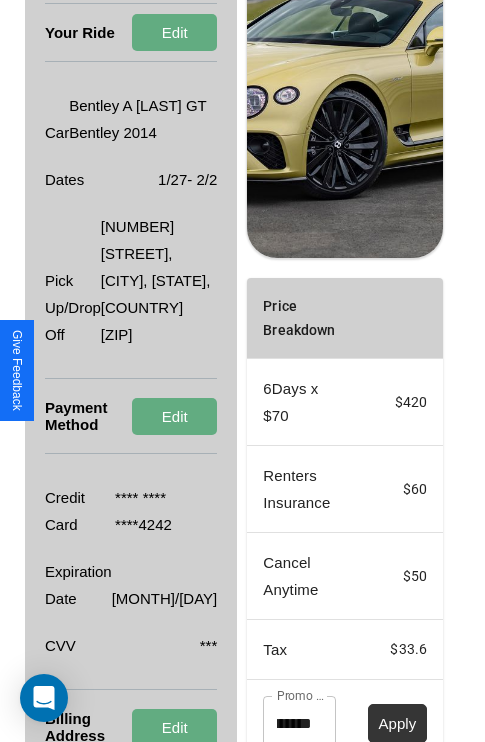 scroll, scrollTop: 0, scrollLeft: 0, axis: both 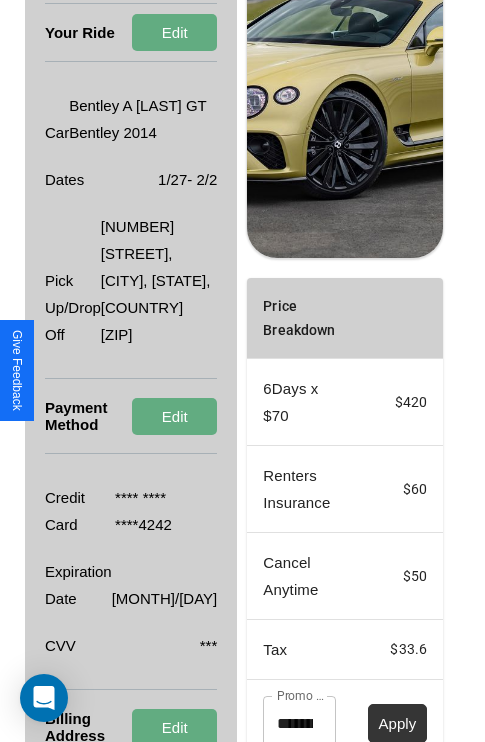 click on "Apply" at bounding box center [398, 723] 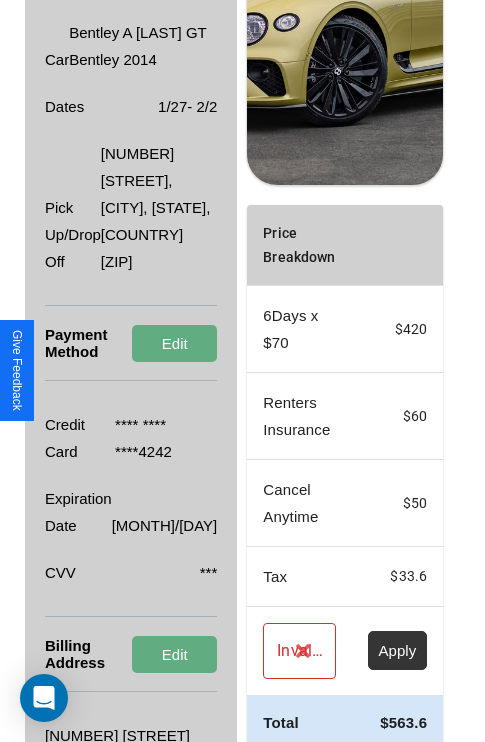 scroll, scrollTop: 482, scrollLeft: 72, axis: both 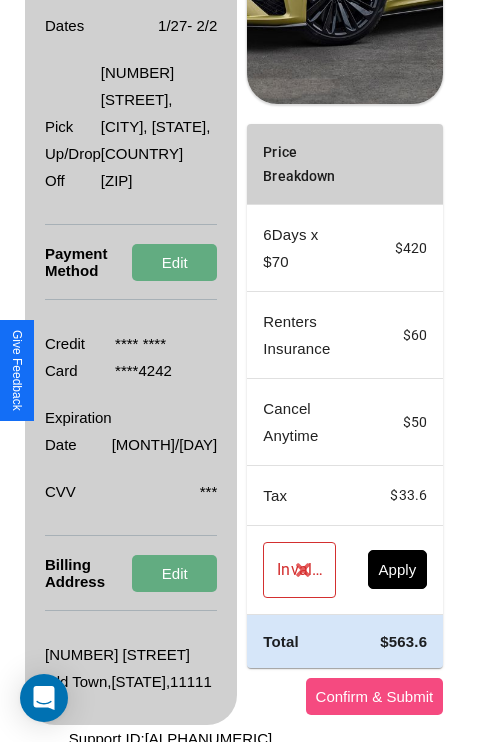 click on "Confirm & Submit" at bounding box center (375, 696) 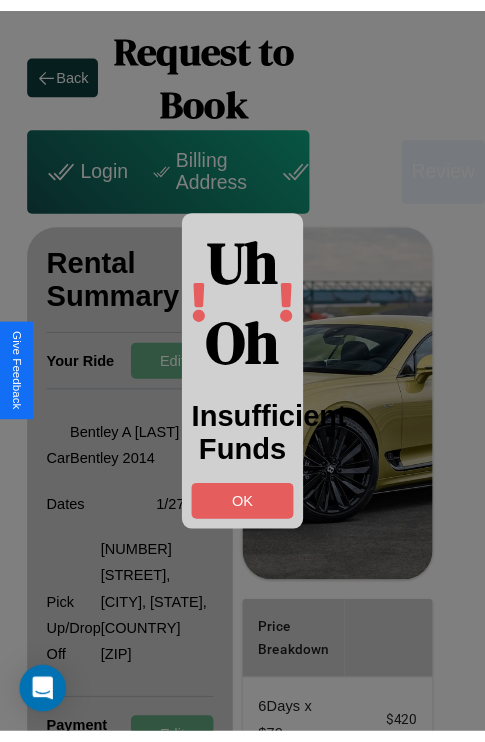 scroll, scrollTop: 0, scrollLeft: 69, axis: horizontal 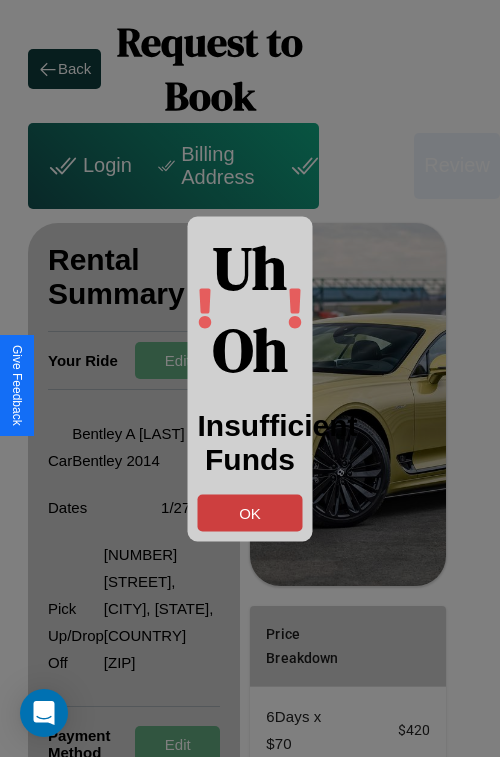 click on "OK" at bounding box center (250, 512) 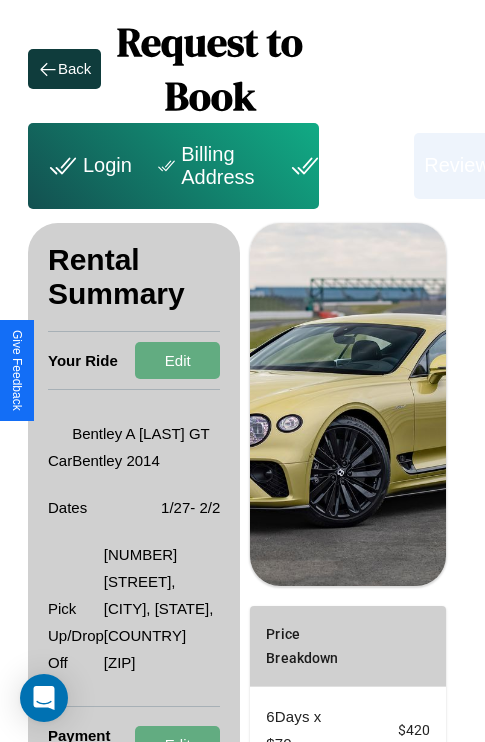 click on "Payment" at bounding box center (344, 166) 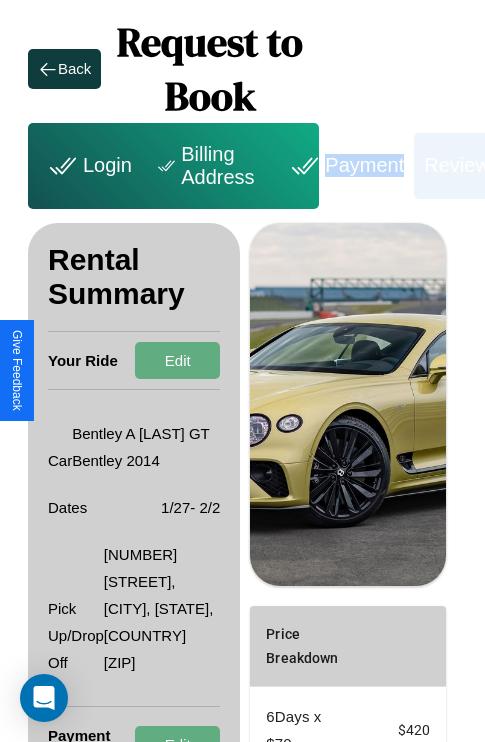 click on "Payment" at bounding box center [344, 166] 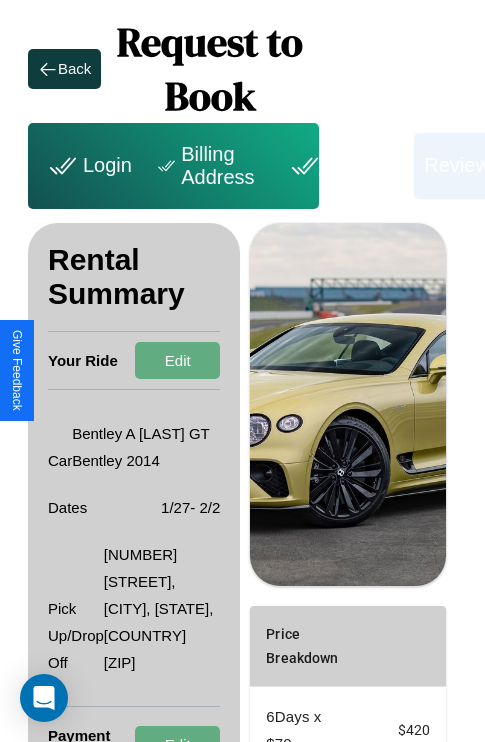 click on "Payment" at bounding box center (344, 166) 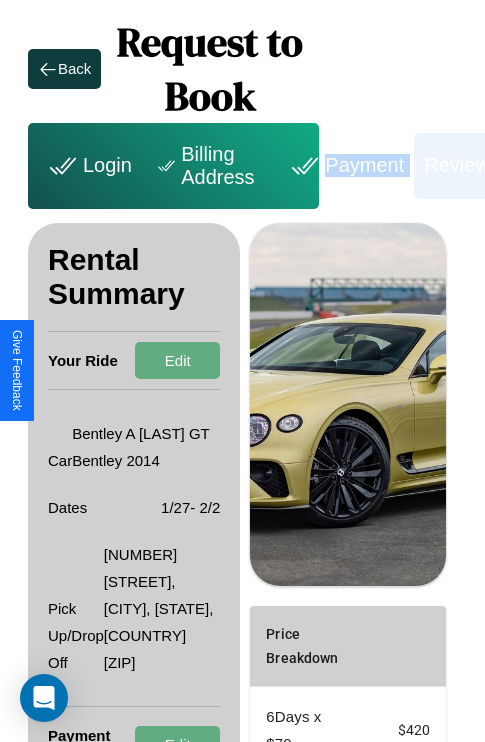 click on "Payment" at bounding box center (344, 166) 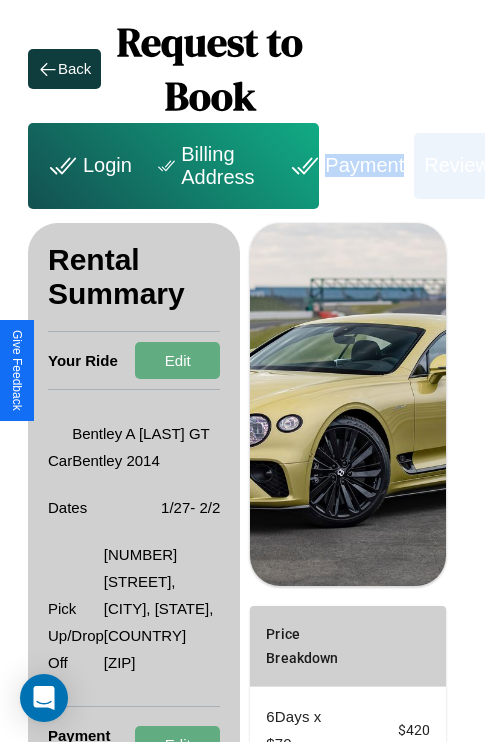 click on "Payment" at bounding box center (344, 166) 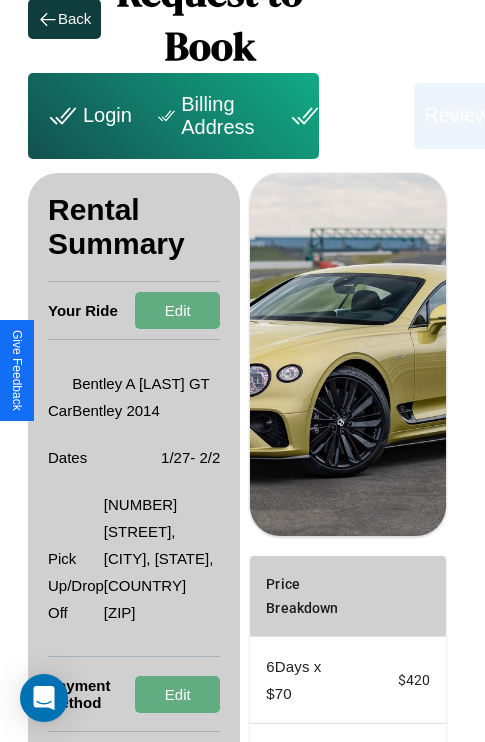 scroll, scrollTop: 0, scrollLeft: 69, axis: horizontal 